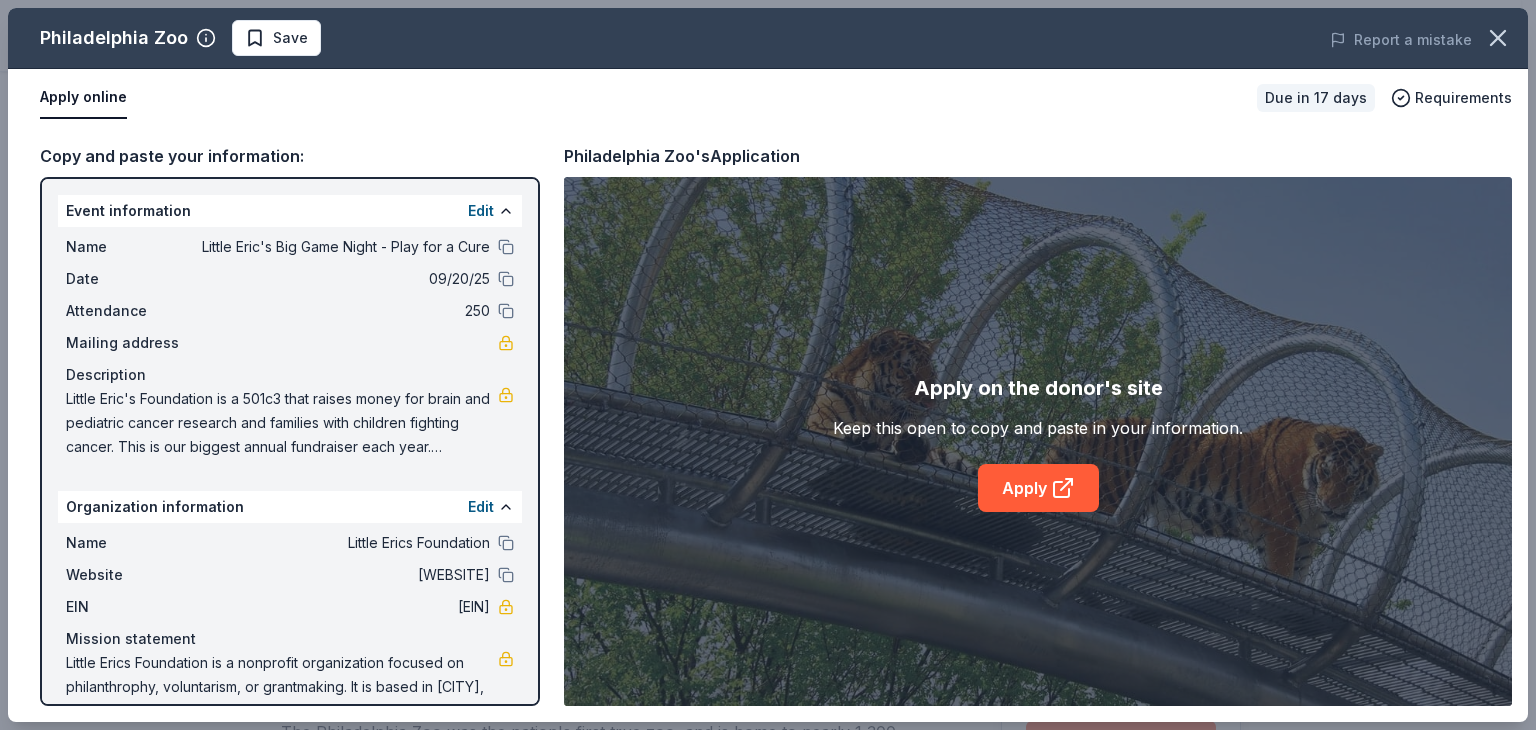 scroll, scrollTop: 448, scrollLeft: 0, axis: vertical 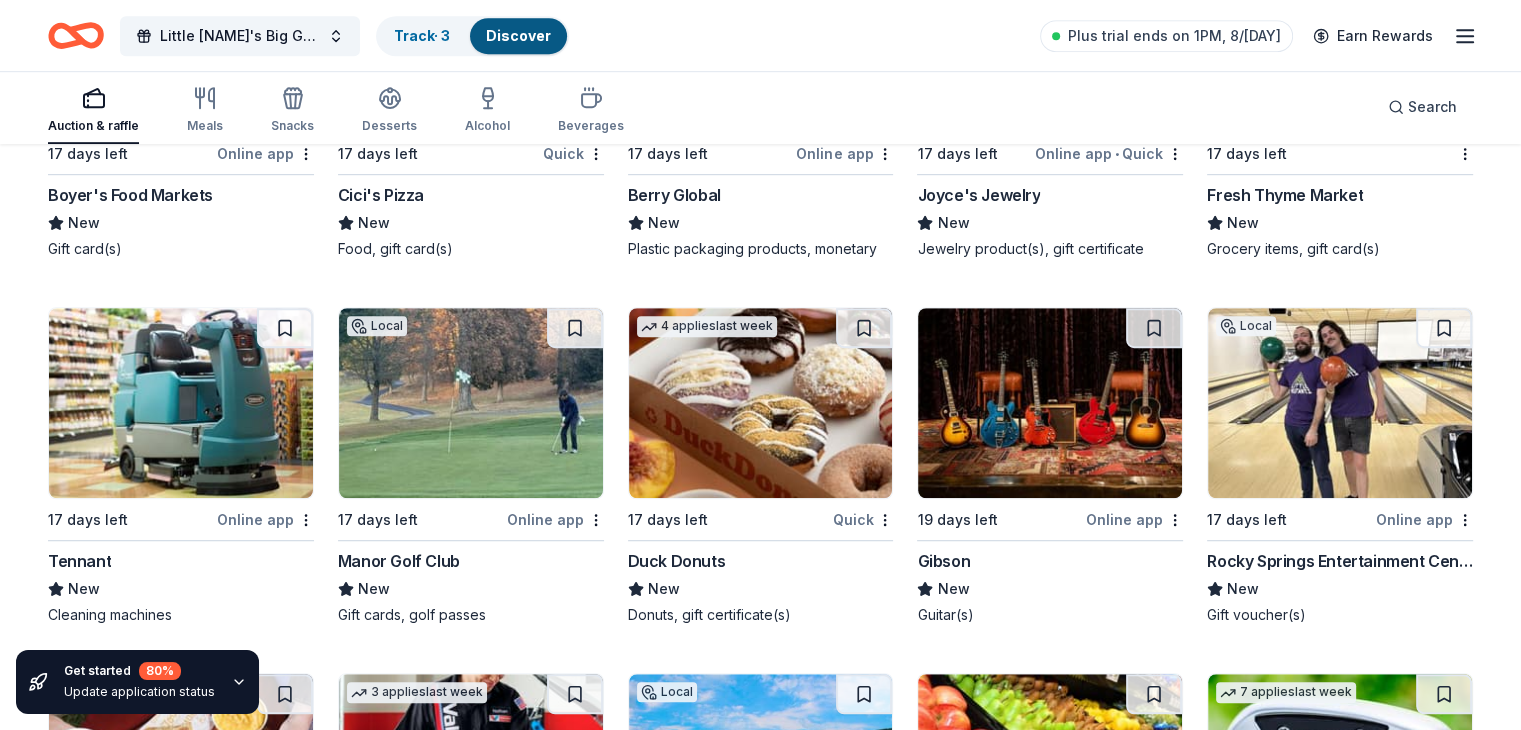 click at bounding box center [1050, 403] 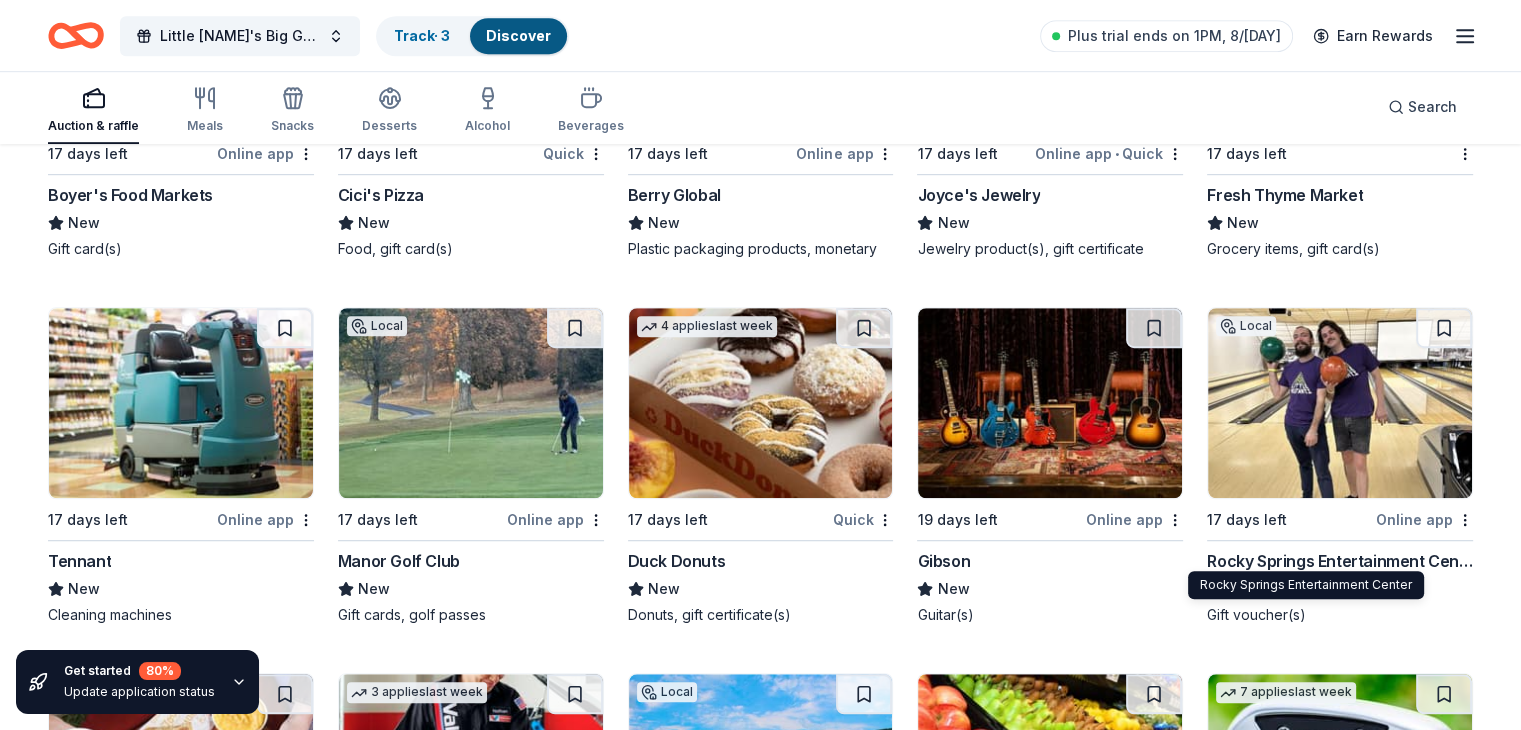 click on "Rocky Springs Entertainment Center" at bounding box center [1340, 561] 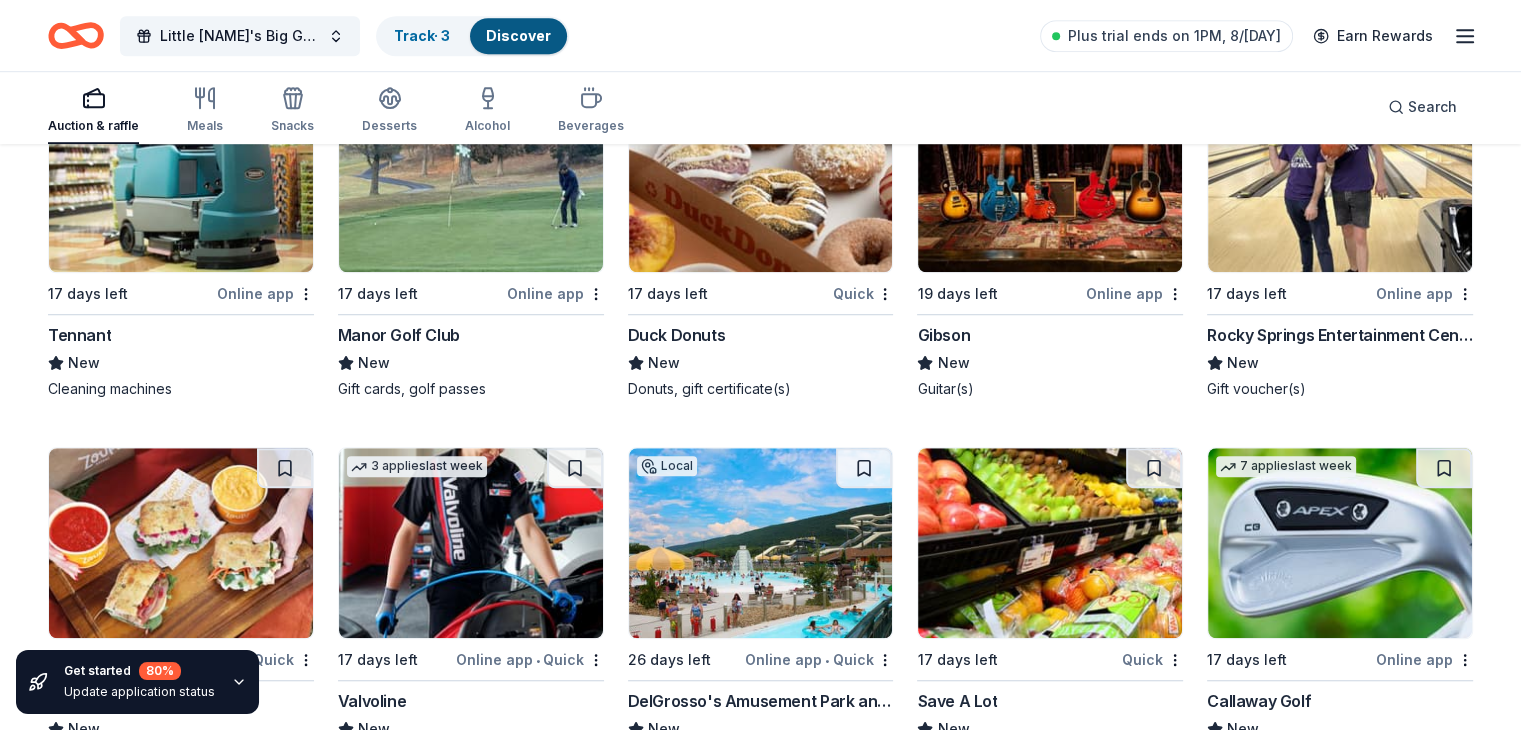 scroll, scrollTop: 9072, scrollLeft: 0, axis: vertical 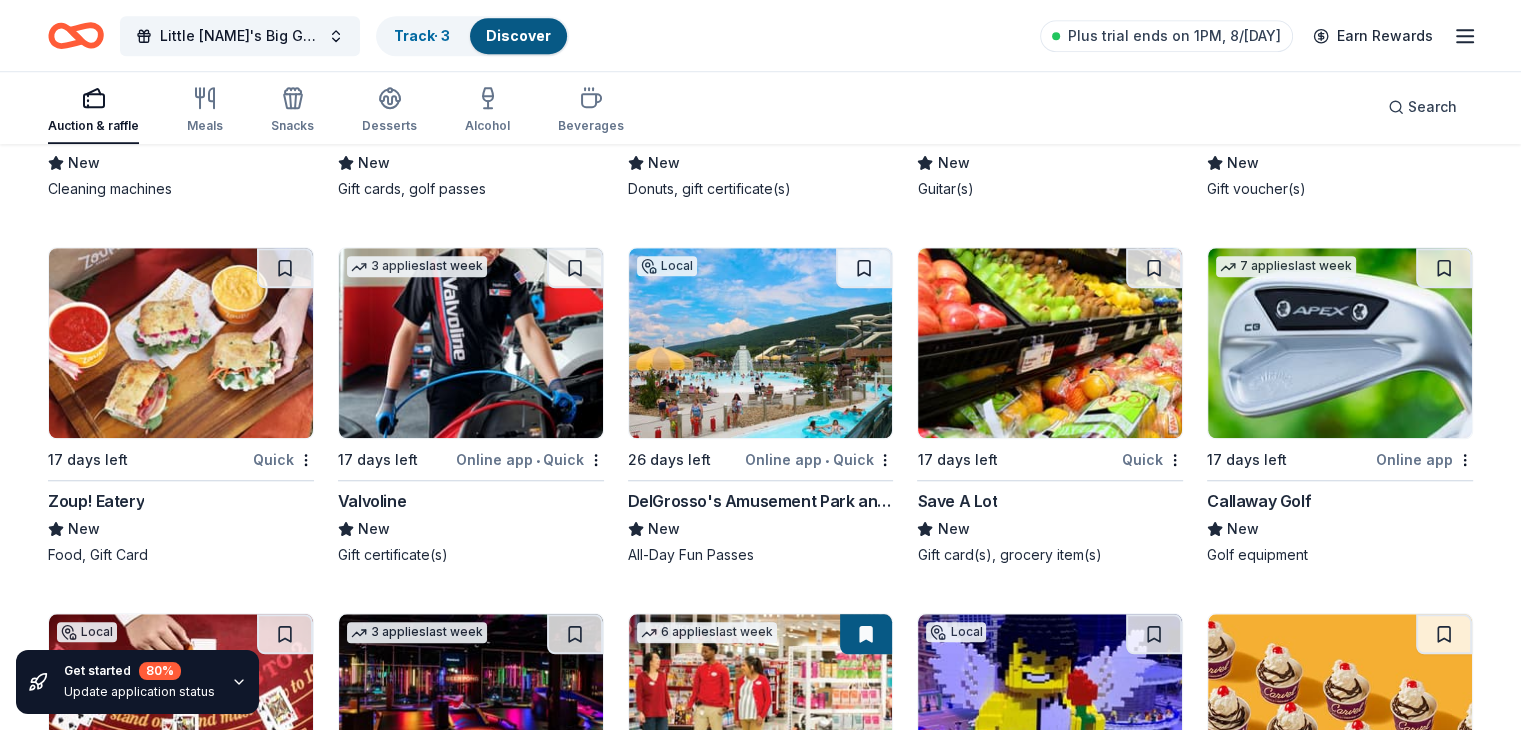 click at bounding box center [471, 343] 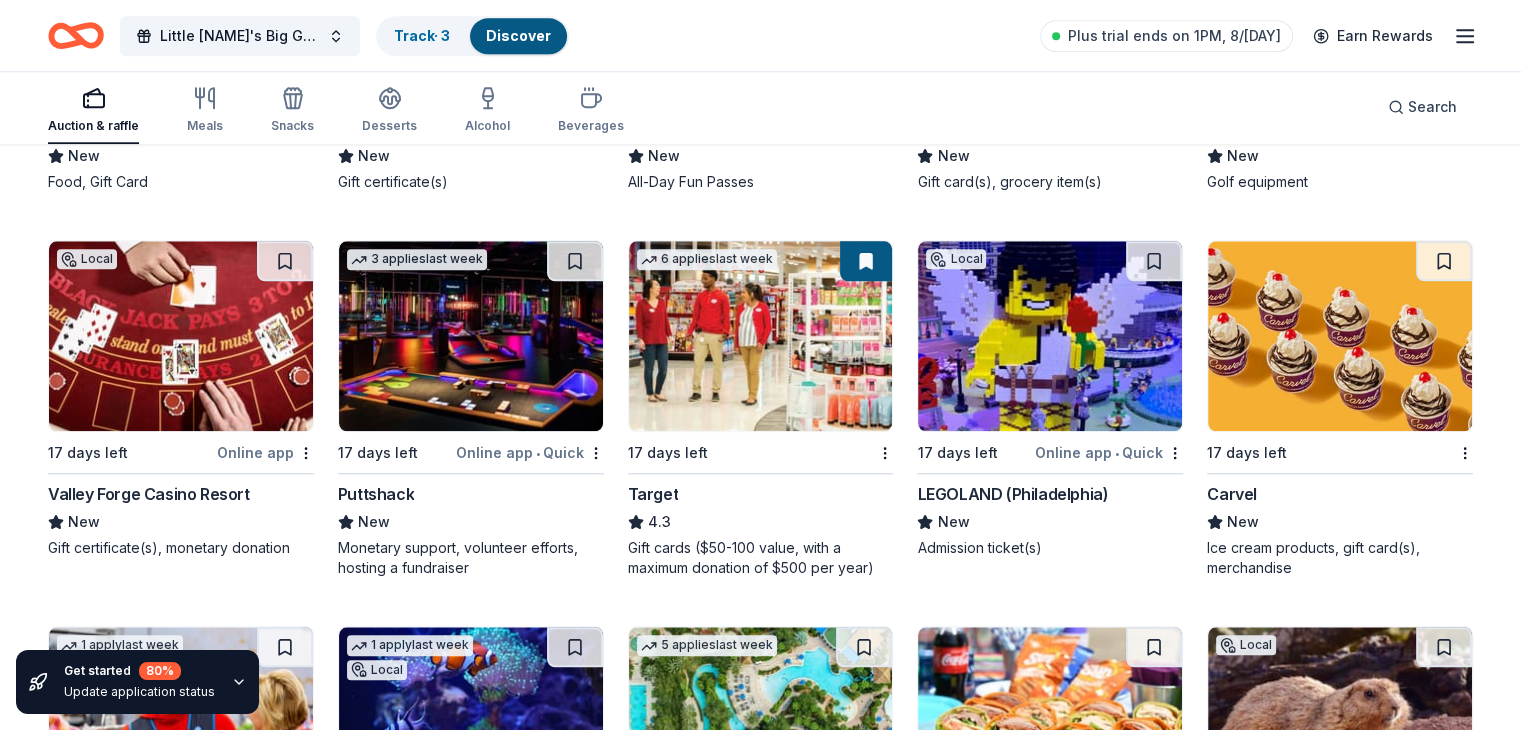 scroll, scrollTop: 9630, scrollLeft: 0, axis: vertical 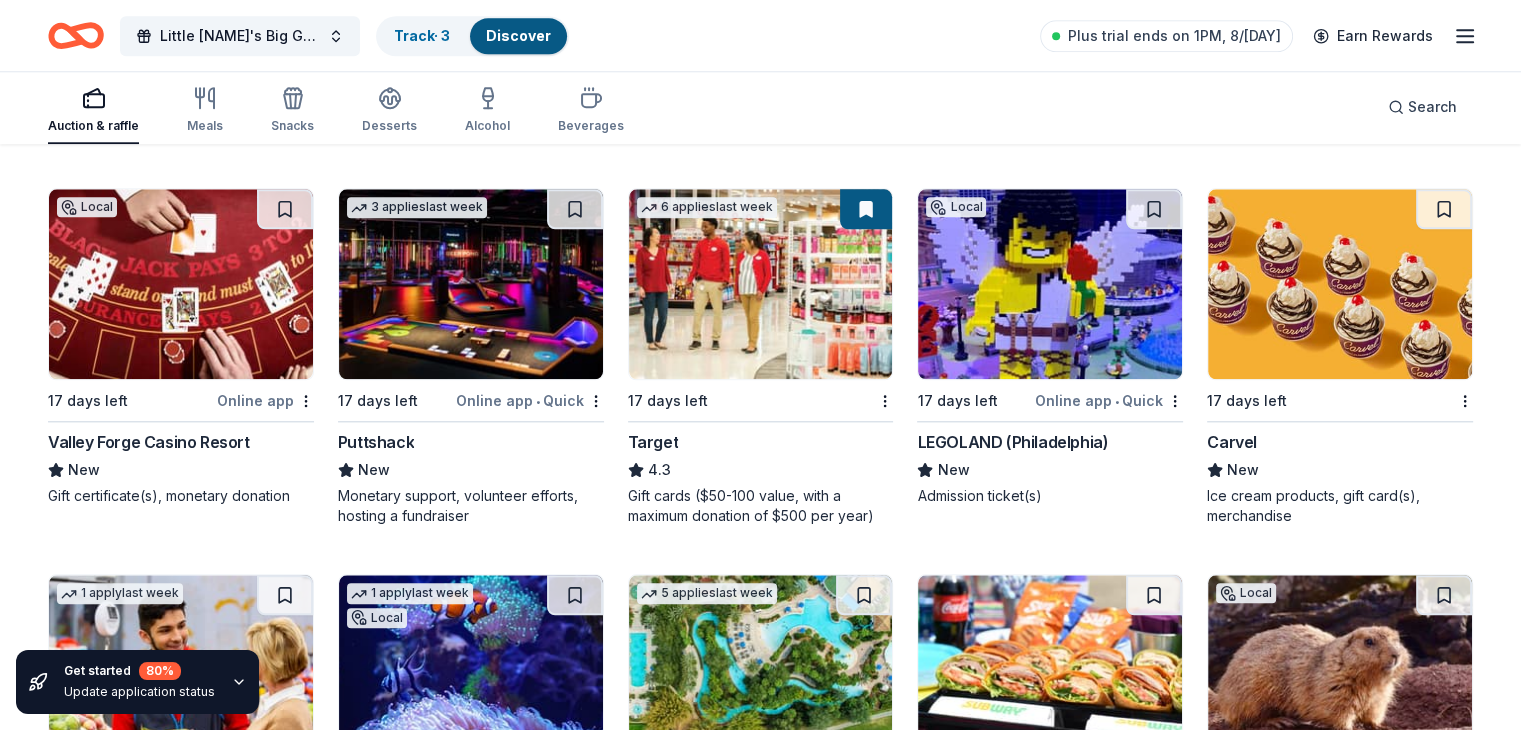 click on "Valley Forge Casino Resort" at bounding box center (149, 442) 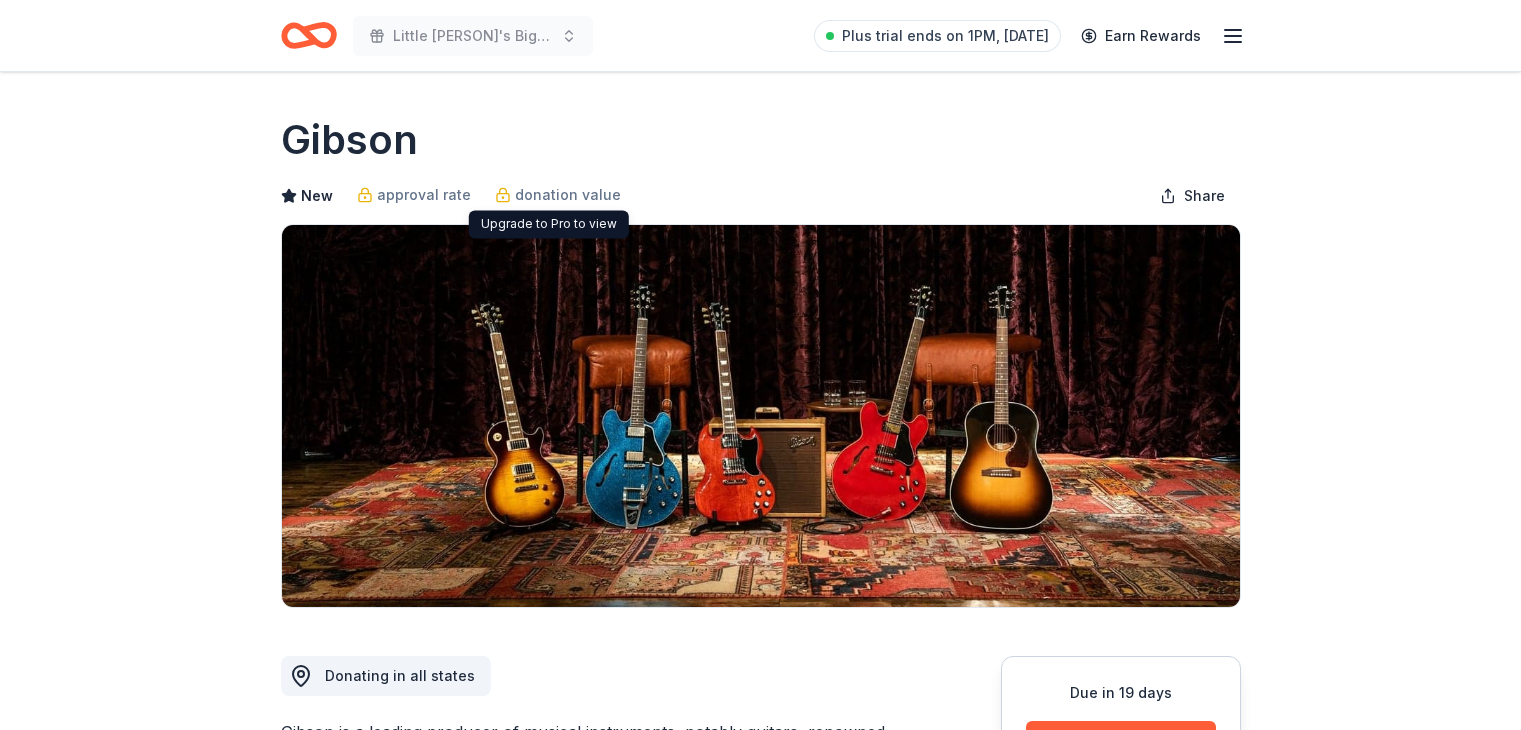 scroll, scrollTop: 0, scrollLeft: 0, axis: both 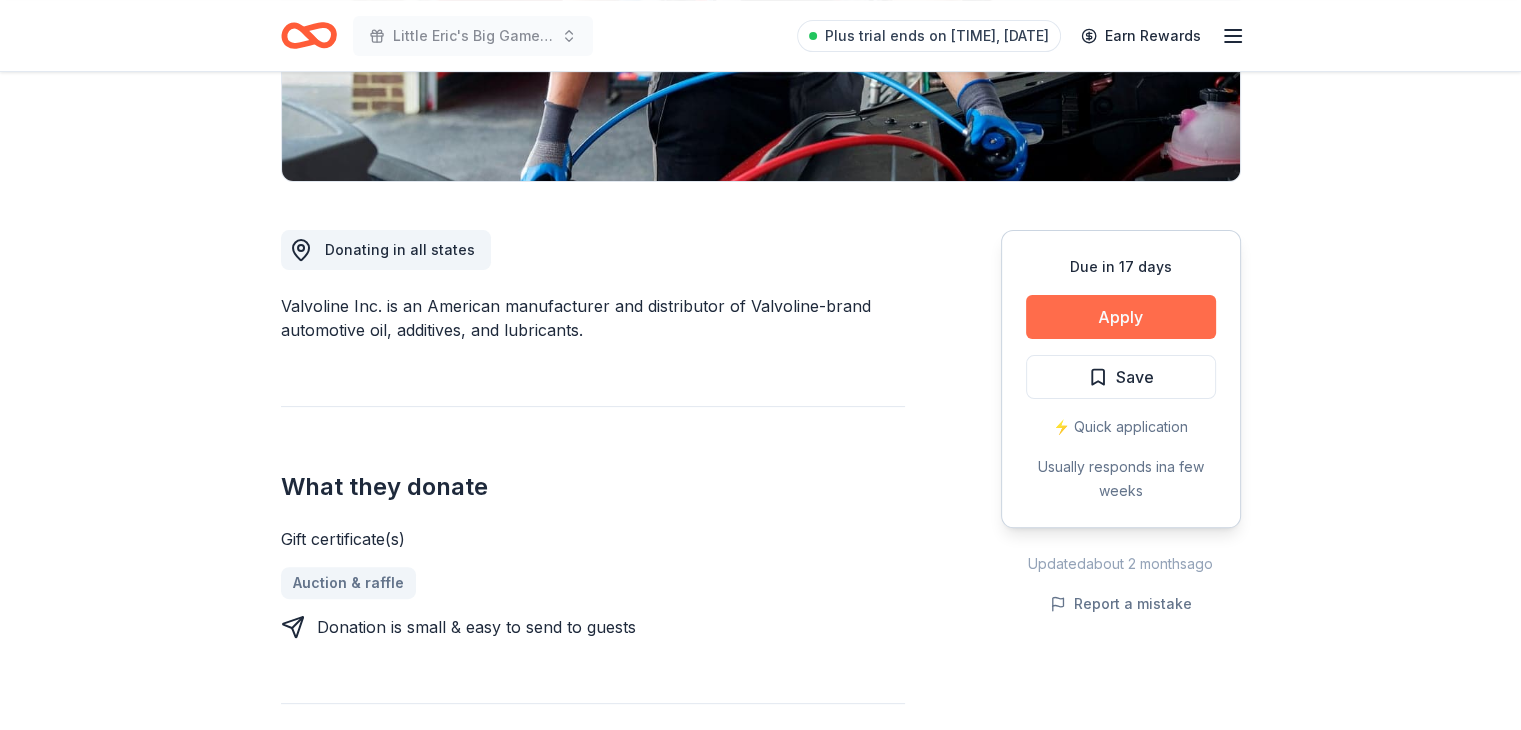 click on "Apply" at bounding box center [1121, 317] 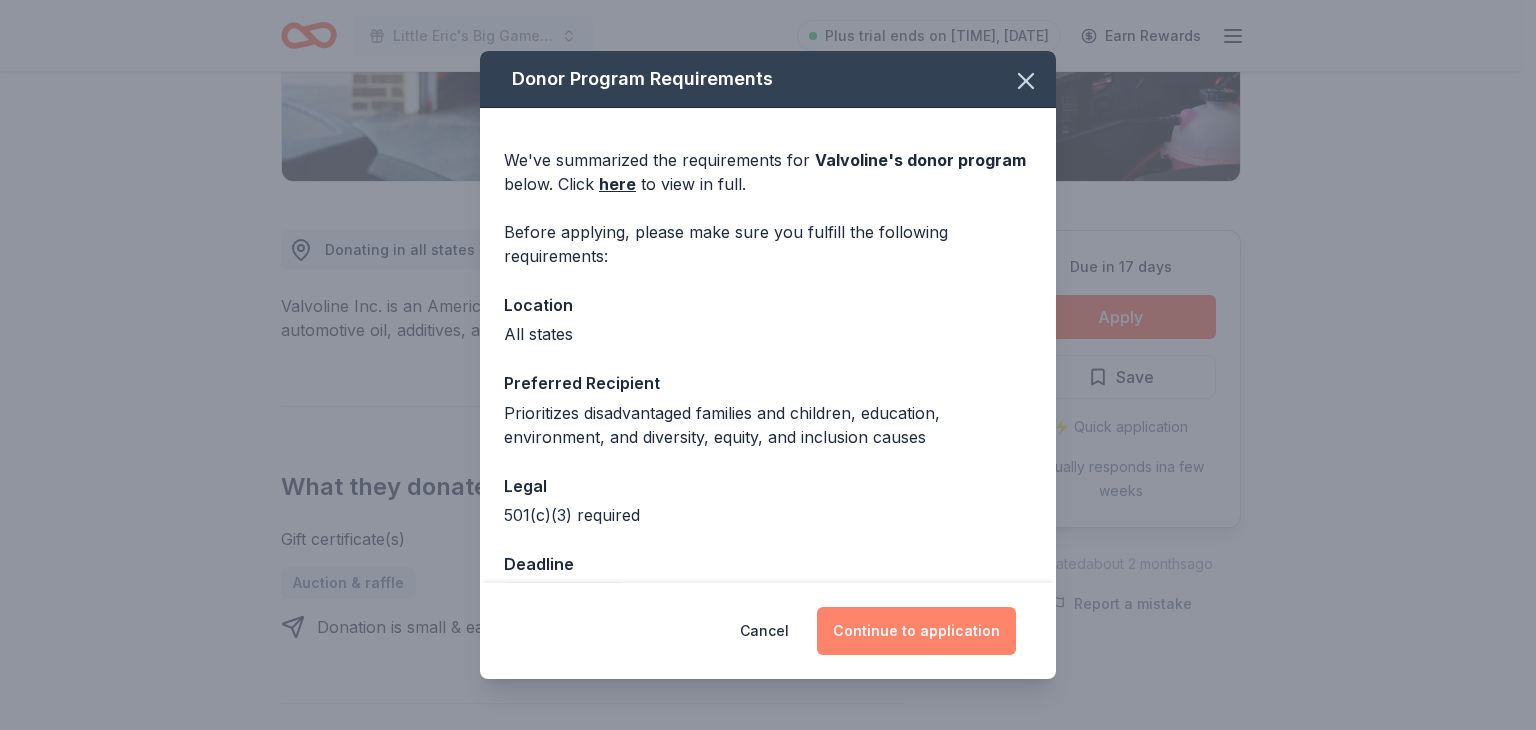 click on "Continue to application" at bounding box center [916, 631] 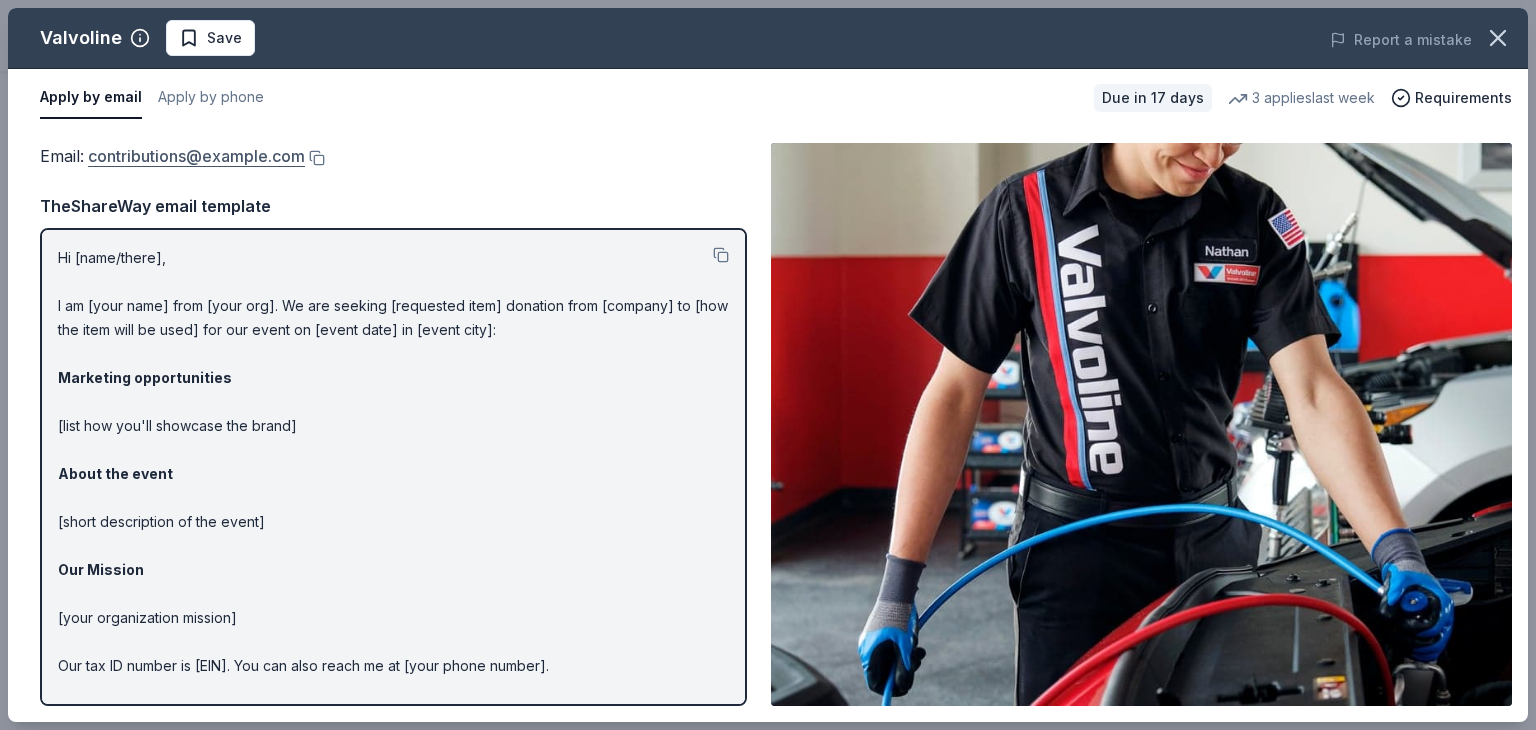 click on "contributions@valvoline.com" at bounding box center [196, 156] 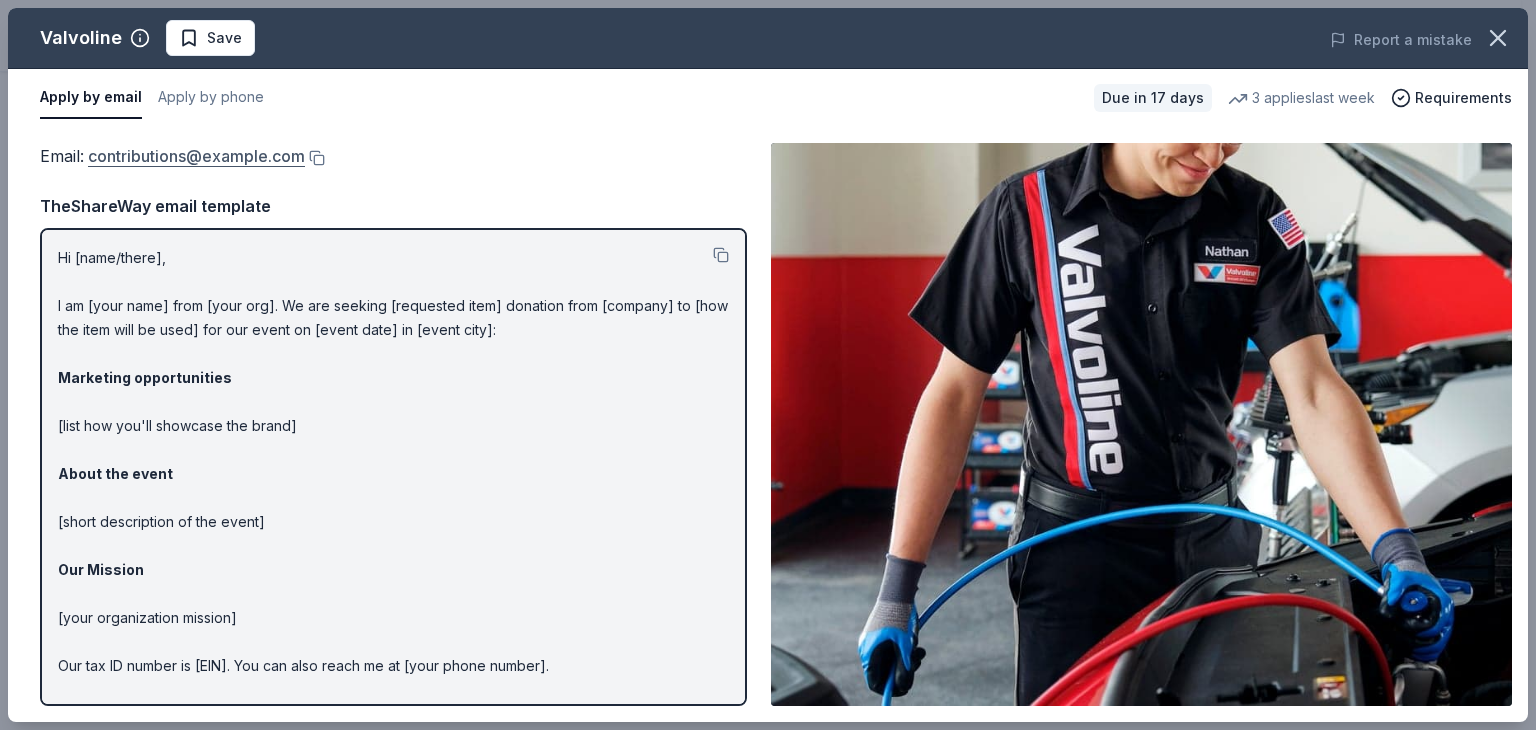 click on "contributions@valvoline.com" at bounding box center (196, 156) 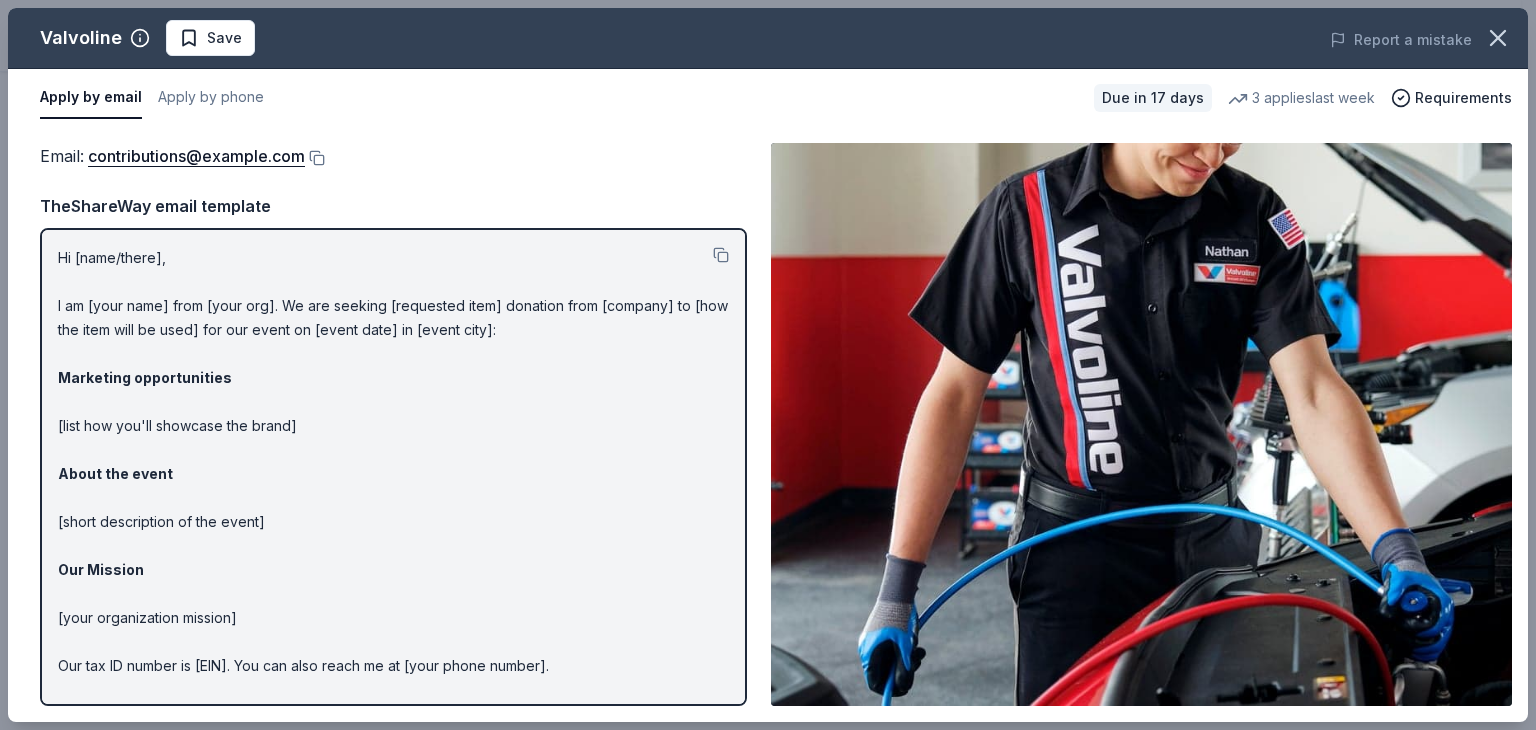click on "Email : contributions@valvoline.com Email : contributions@valvoline.com TheShareWay email template Hi [name/there],
I am [your name] from [your org]. We are seeking [requested item] donation from [company] to [how the item will be used] for our event on [event date] in [event city]:
Marketing opportunities
[list how you'll showcase the brand]
About the event
[short description of the event]
Our Mission
[your organization mission]
Our tax ID number is [EIN]. You can also reach me at [your phone number].
Best,
[your name]" at bounding box center [768, 424] 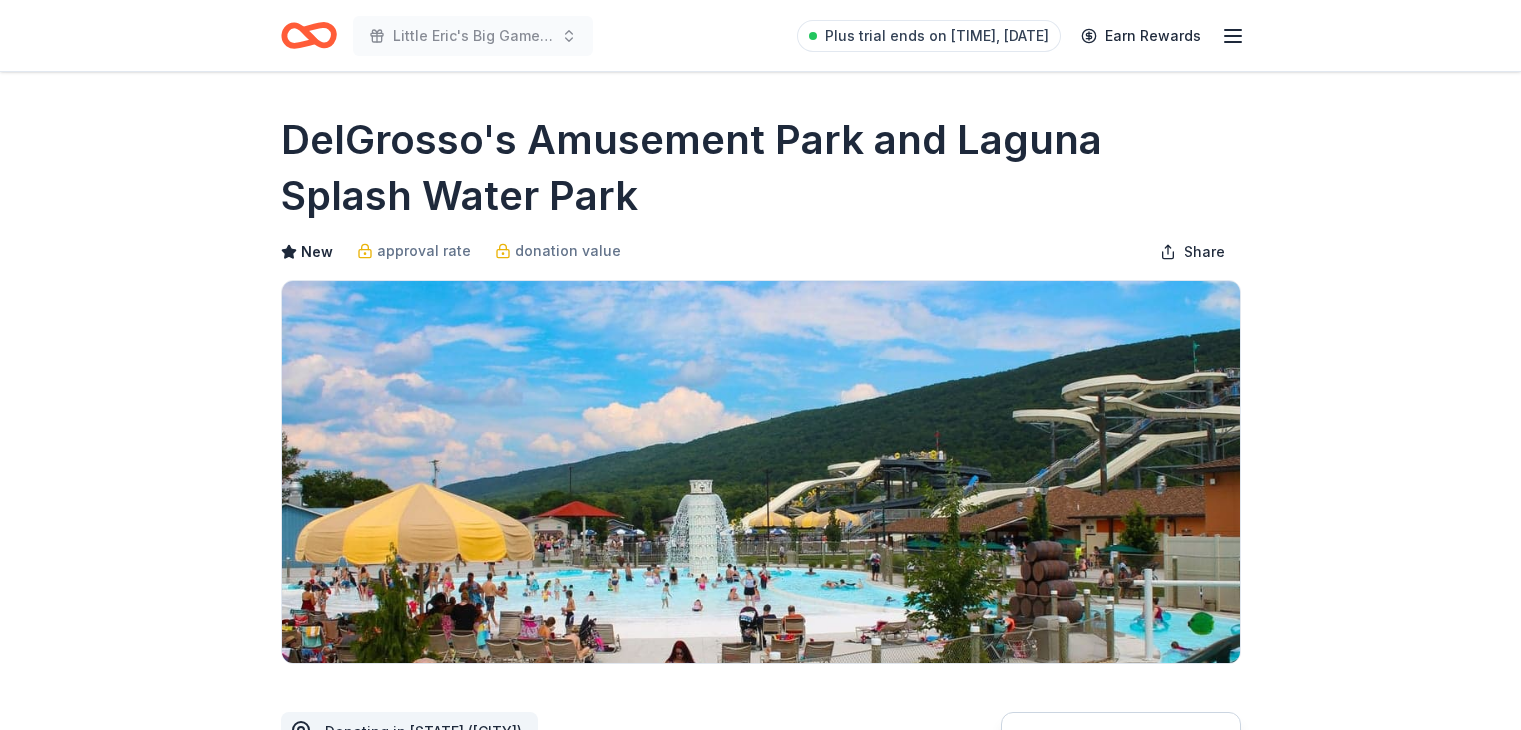 scroll, scrollTop: 0, scrollLeft: 0, axis: both 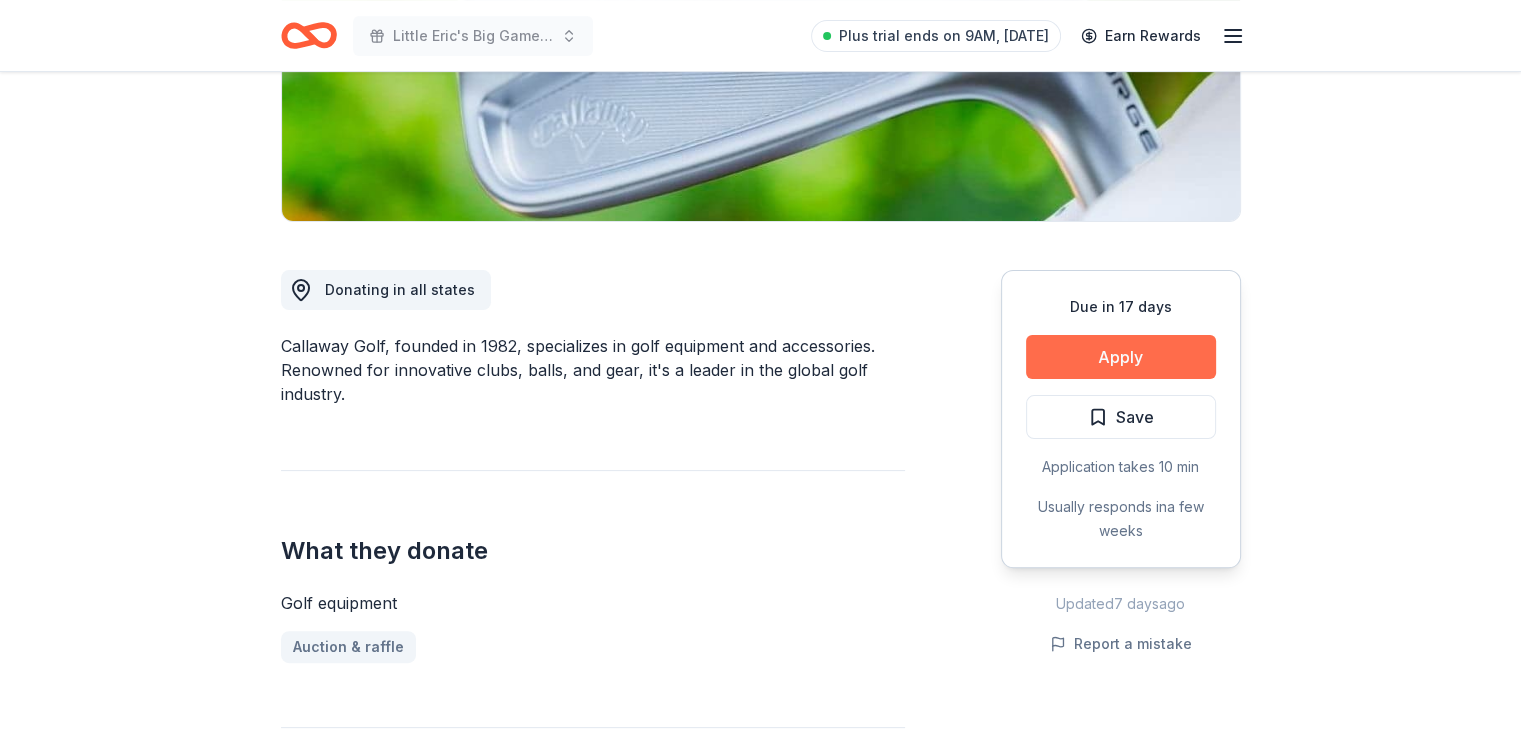 click on "Apply" at bounding box center (1121, 357) 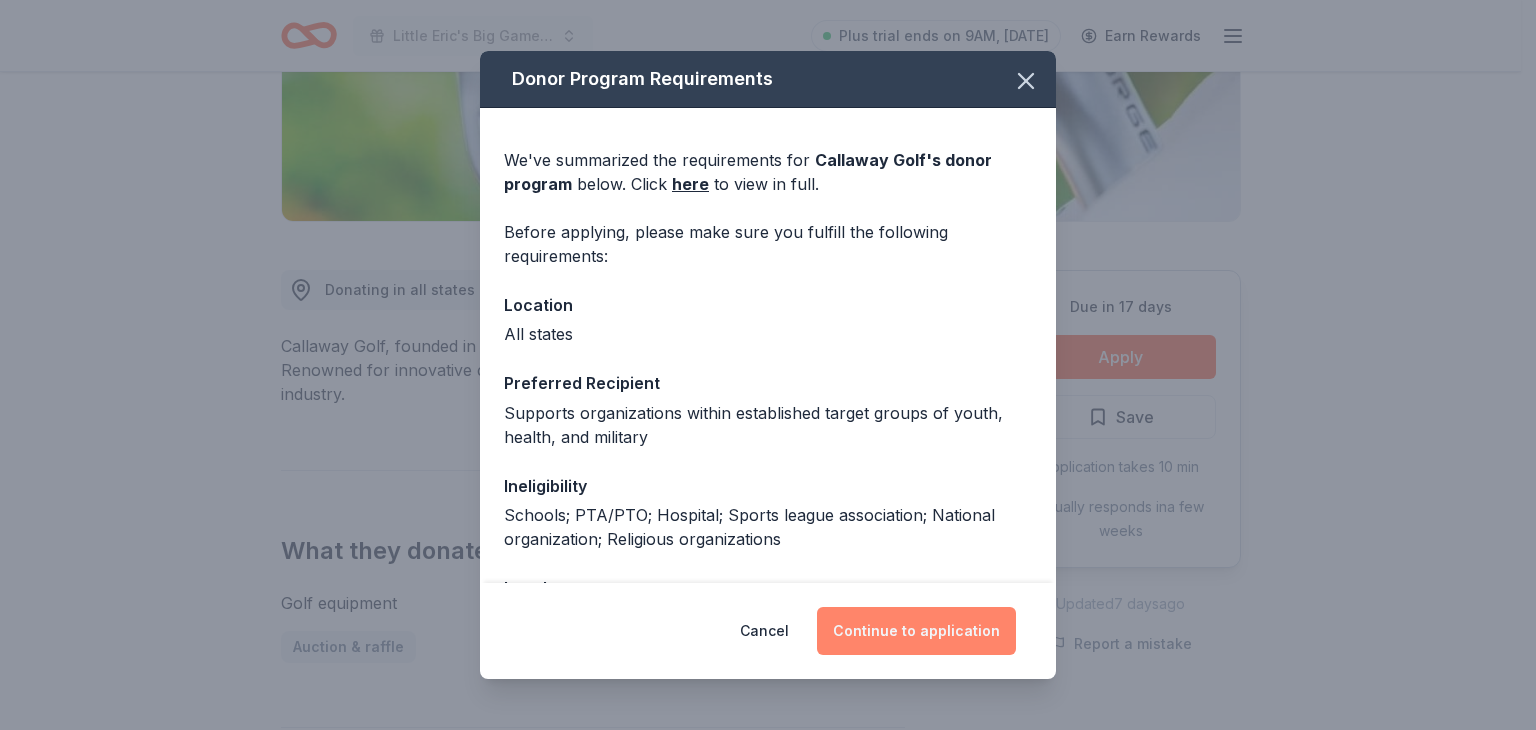 click on "Continue to application" at bounding box center (916, 631) 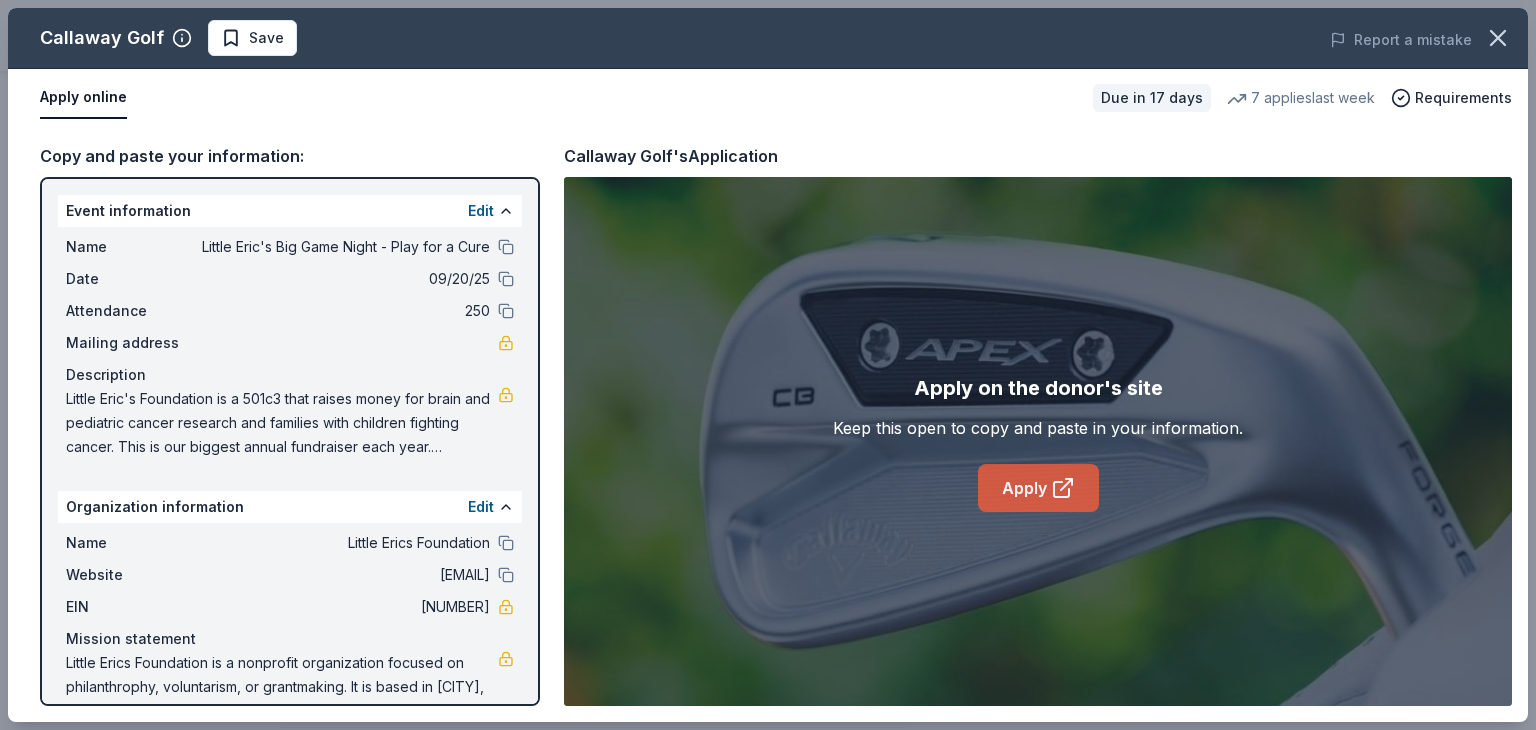 click on "Apply" at bounding box center [1038, 488] 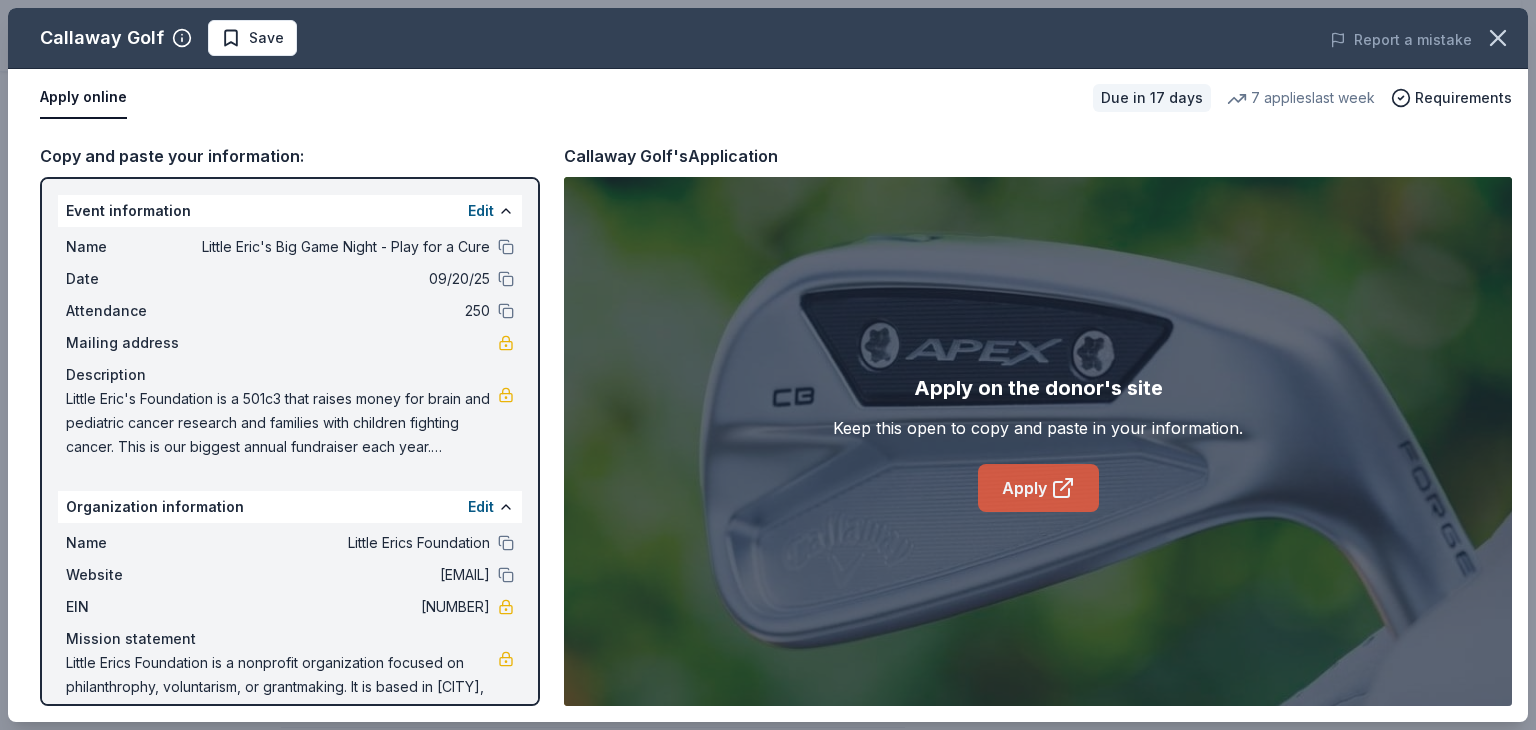 click on "Apply" at bounding box center [1038, 488] 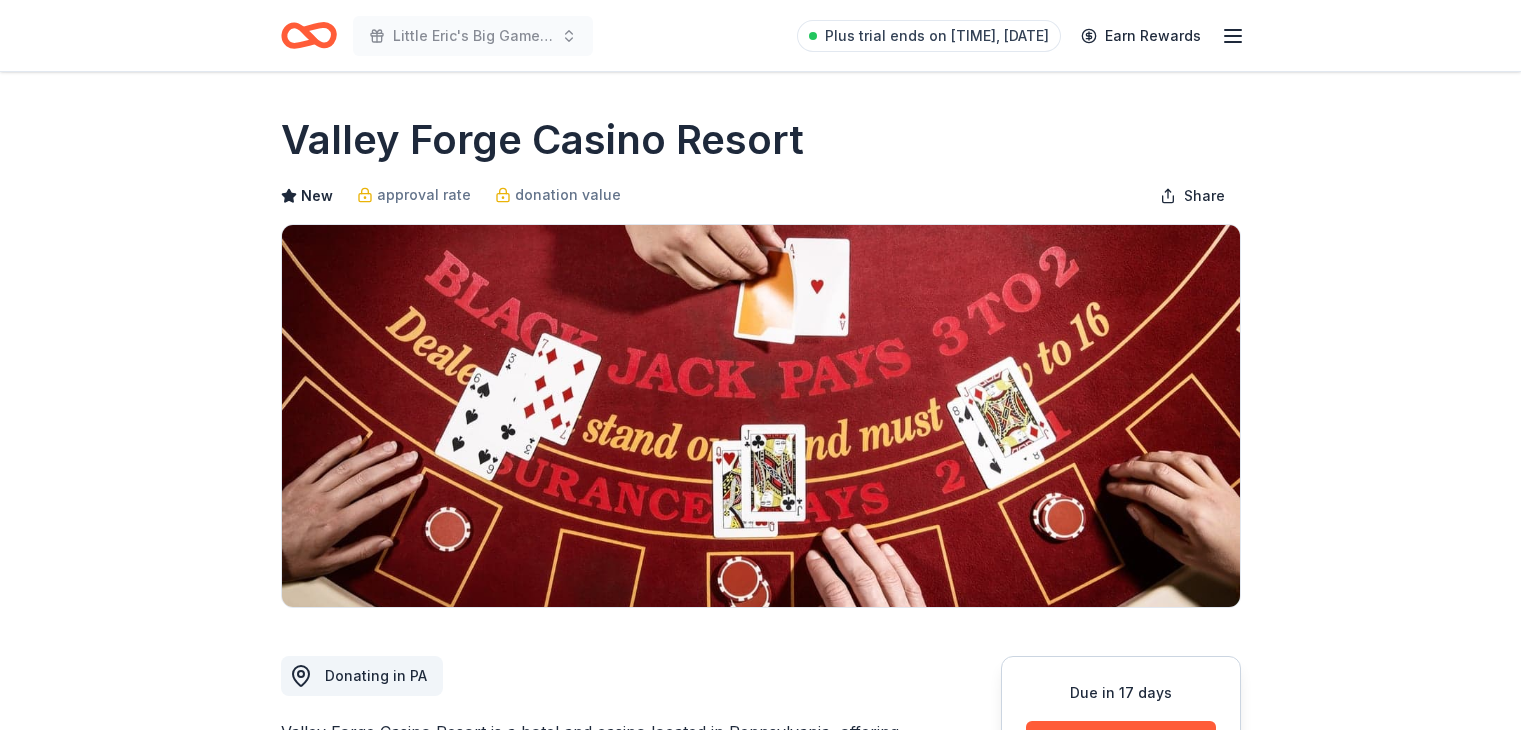 scroll, scrollTop: 0, scrollLeft: 0, axis: both 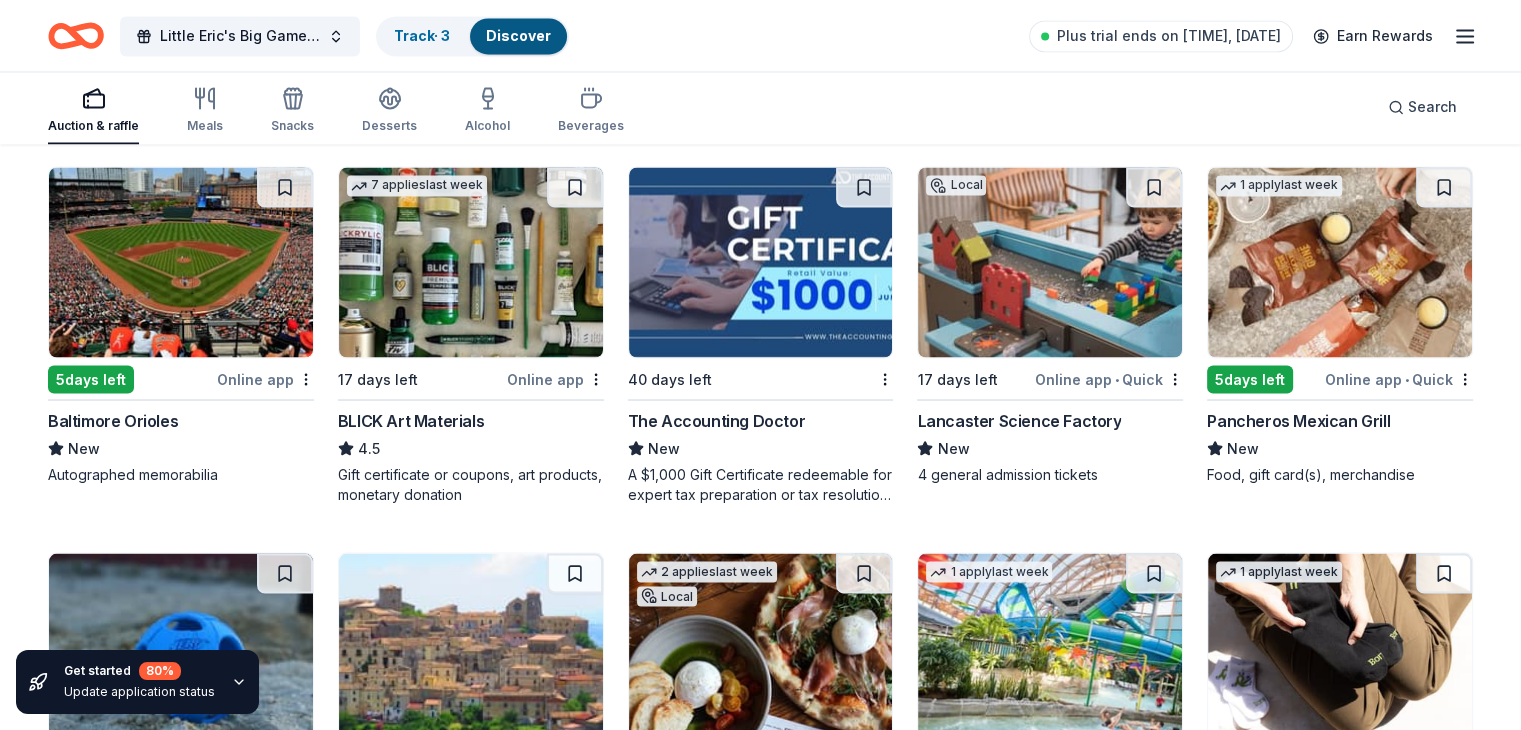 click at bounding box center (1340, 262) 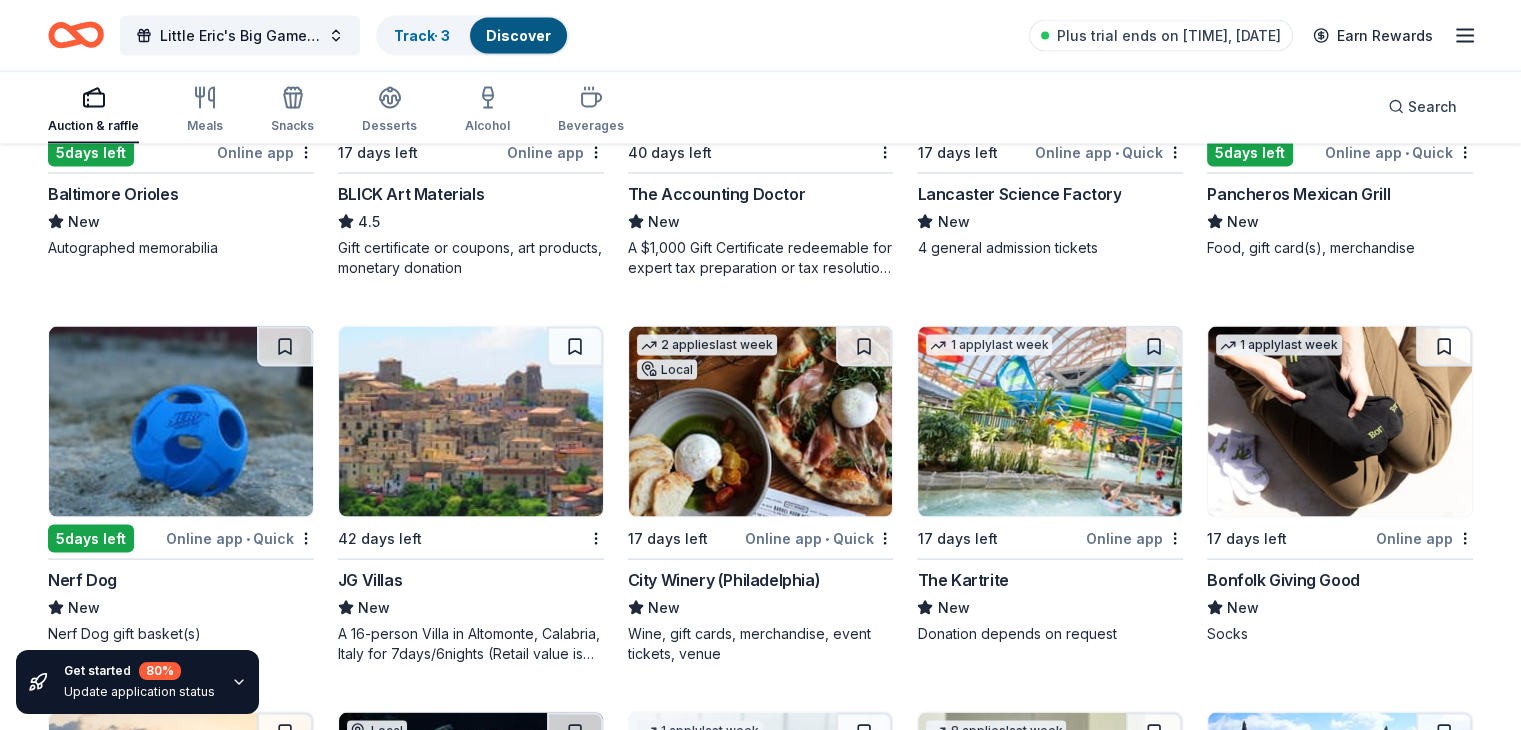 scroll, scrollTop: 3915, scrollLeft: 0, axis: vertical 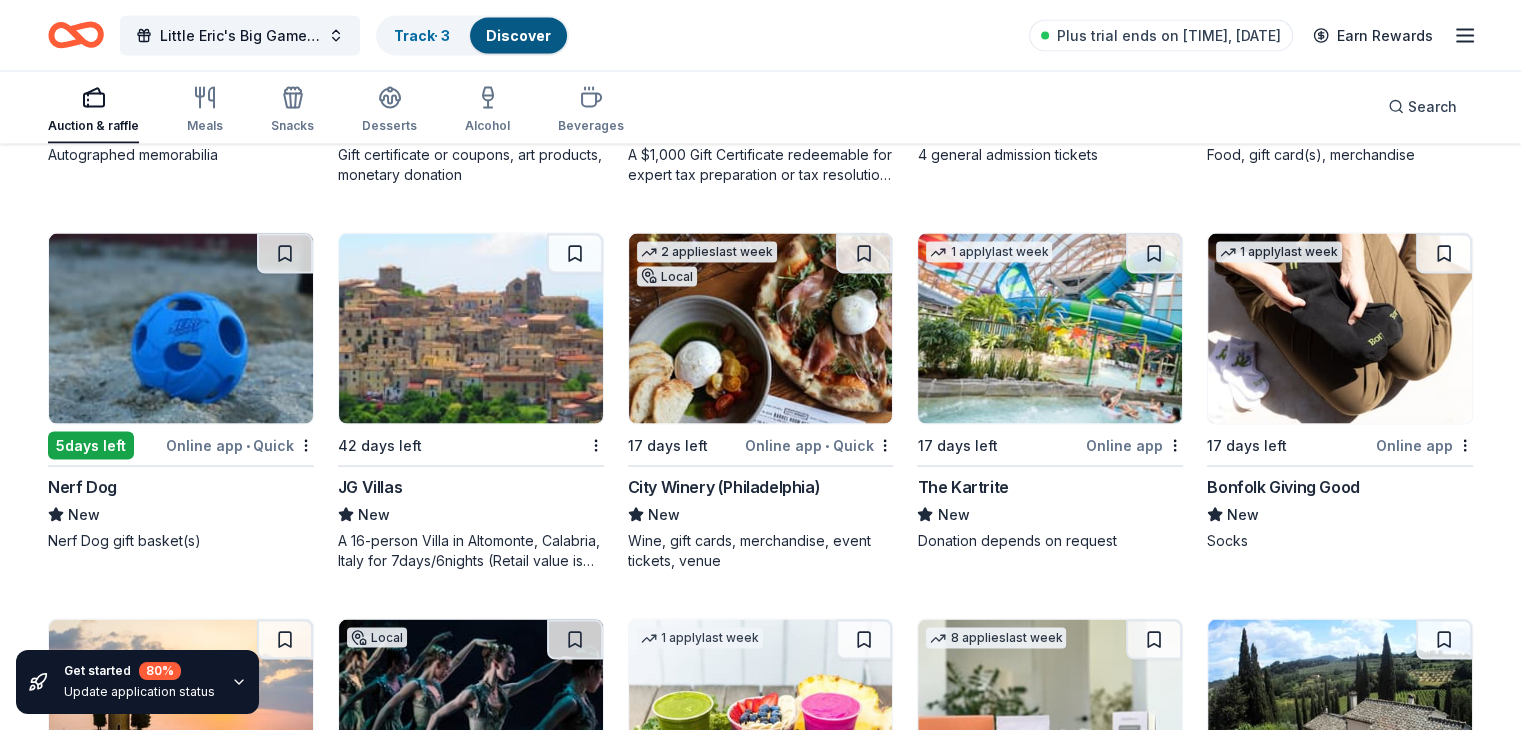 click at bounding box center [761, 329] 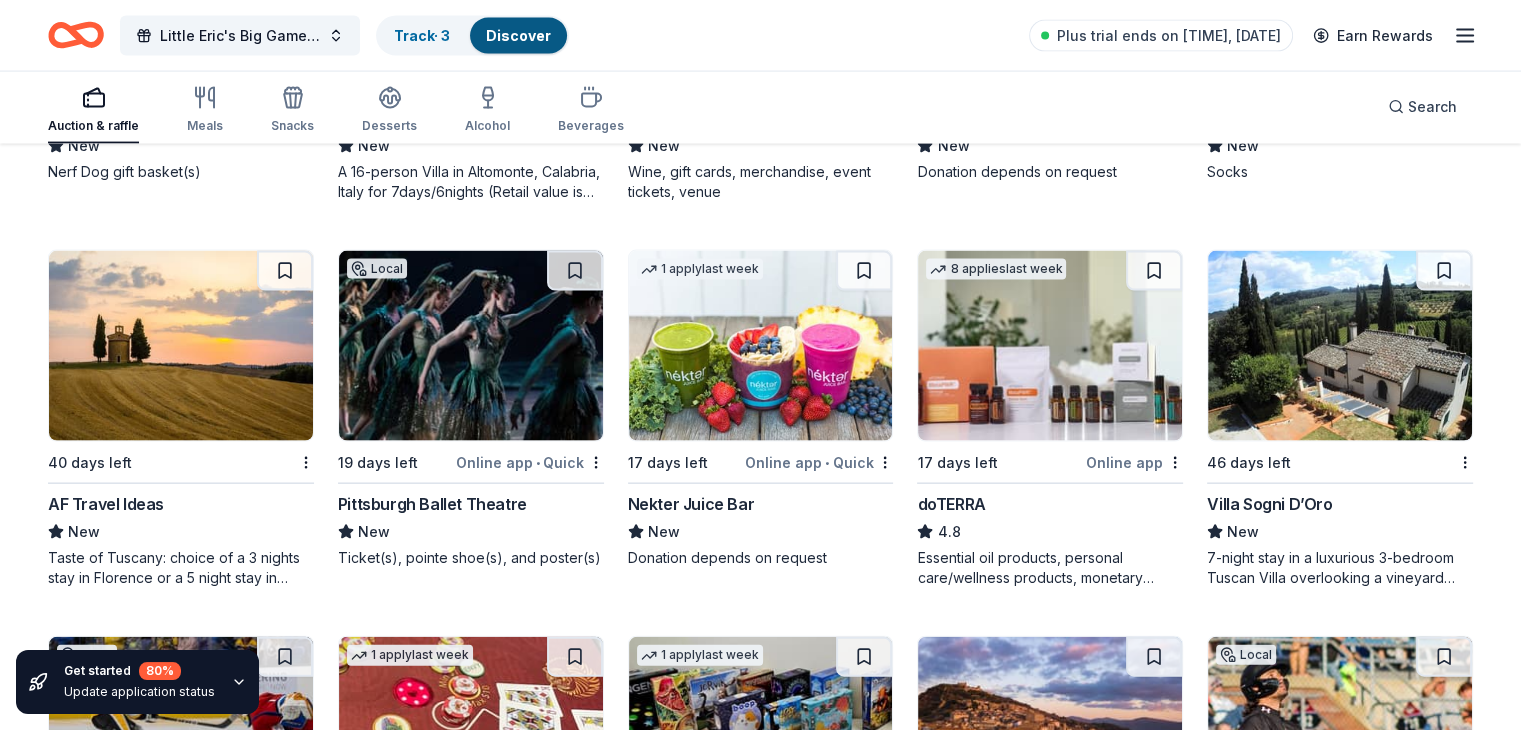 scroll, scrollTop: 4292, scrollLeft: 0, axis: vertical 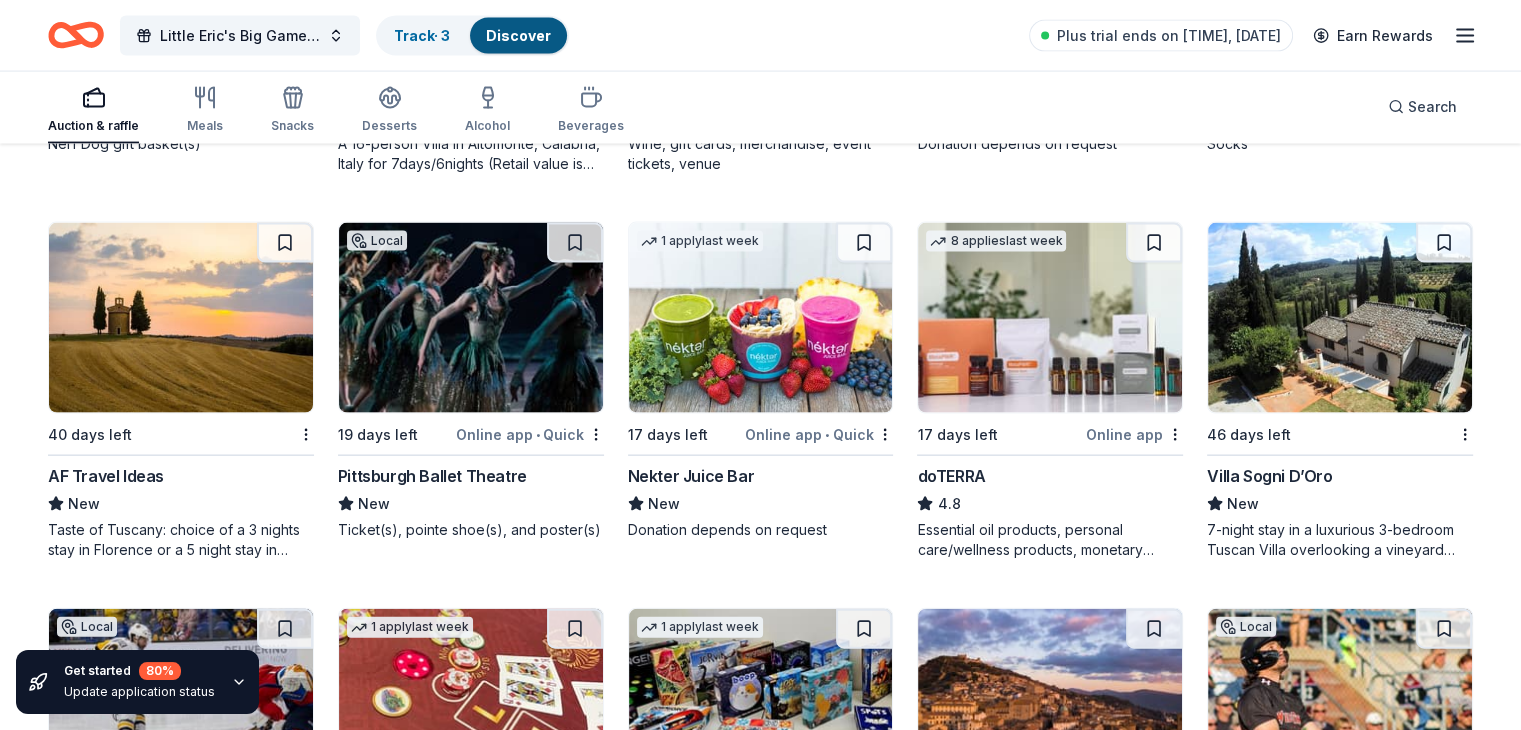 click at bounding box center (471, 318) 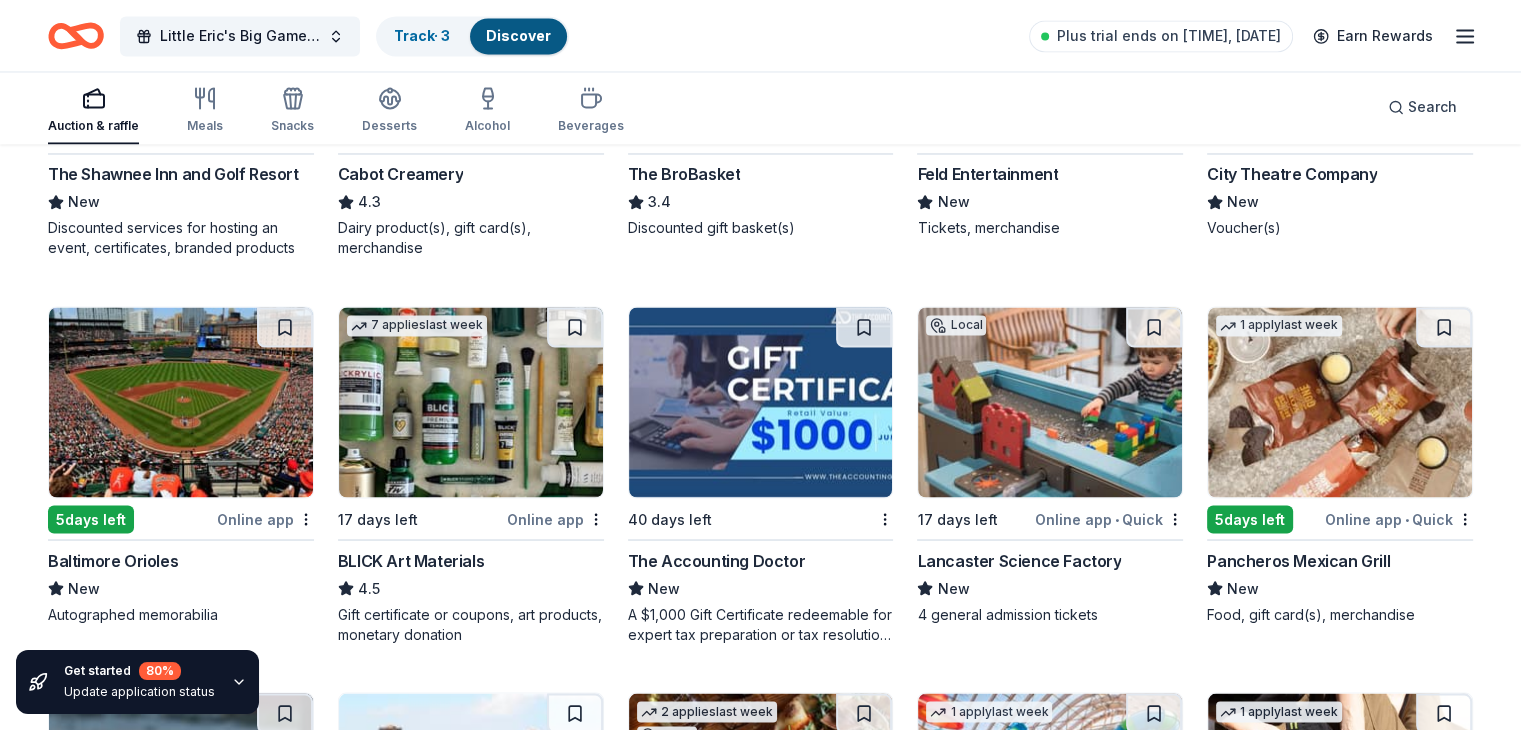 scroll, scrollTop: 3418, scrollLeft: 0, axis: vertical 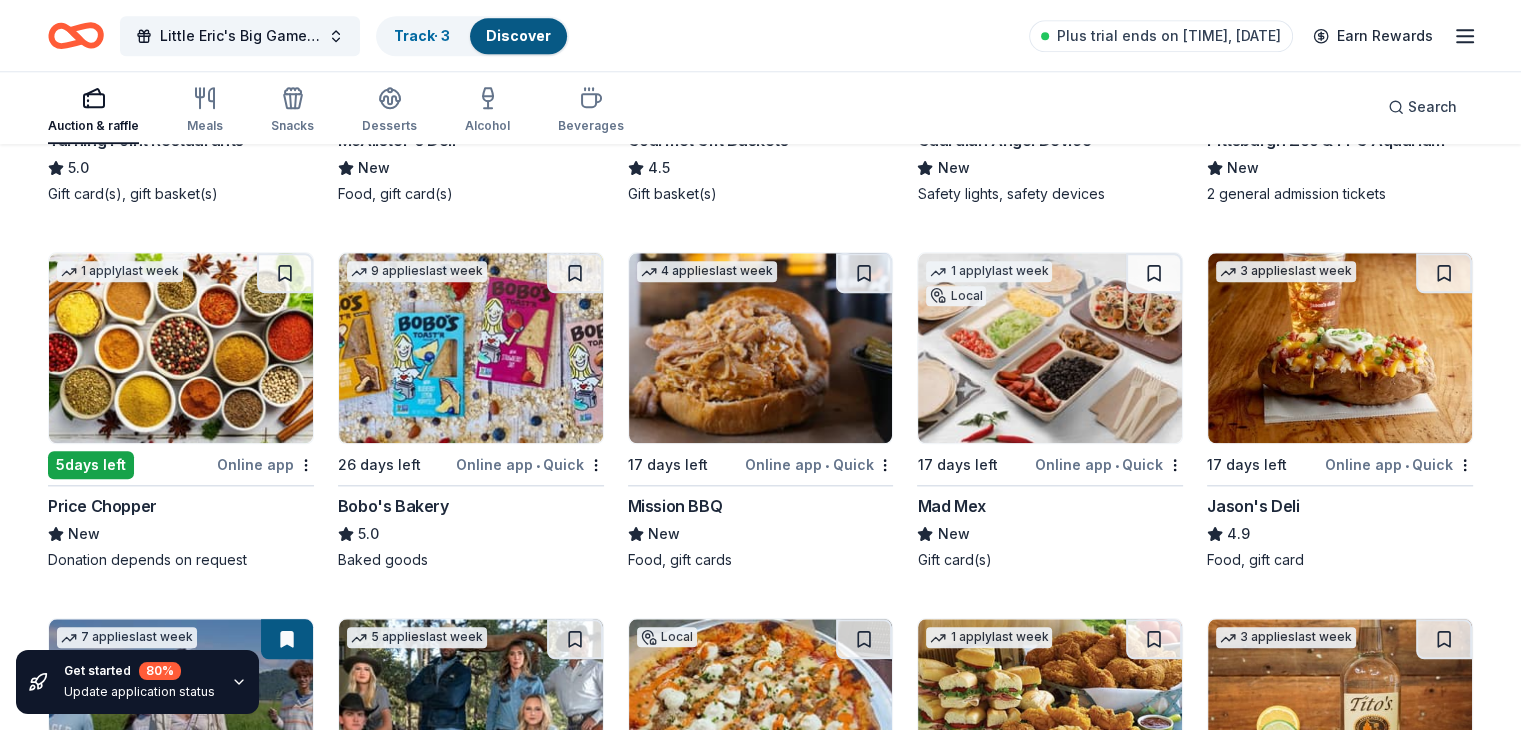 click at bounding box center [1050, 348] 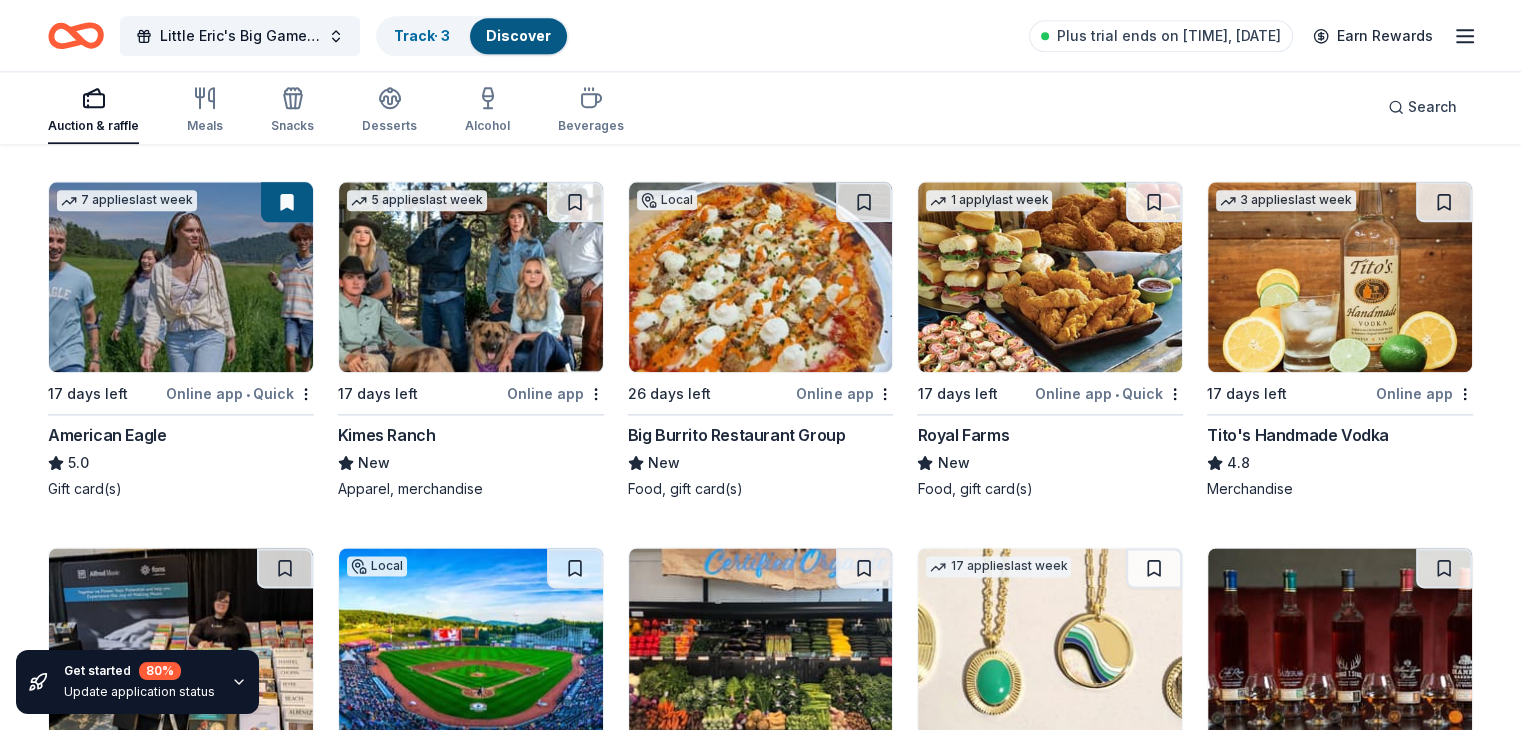scroll, scrollTop: 2488, scrollLeft: 0, axis: vertical 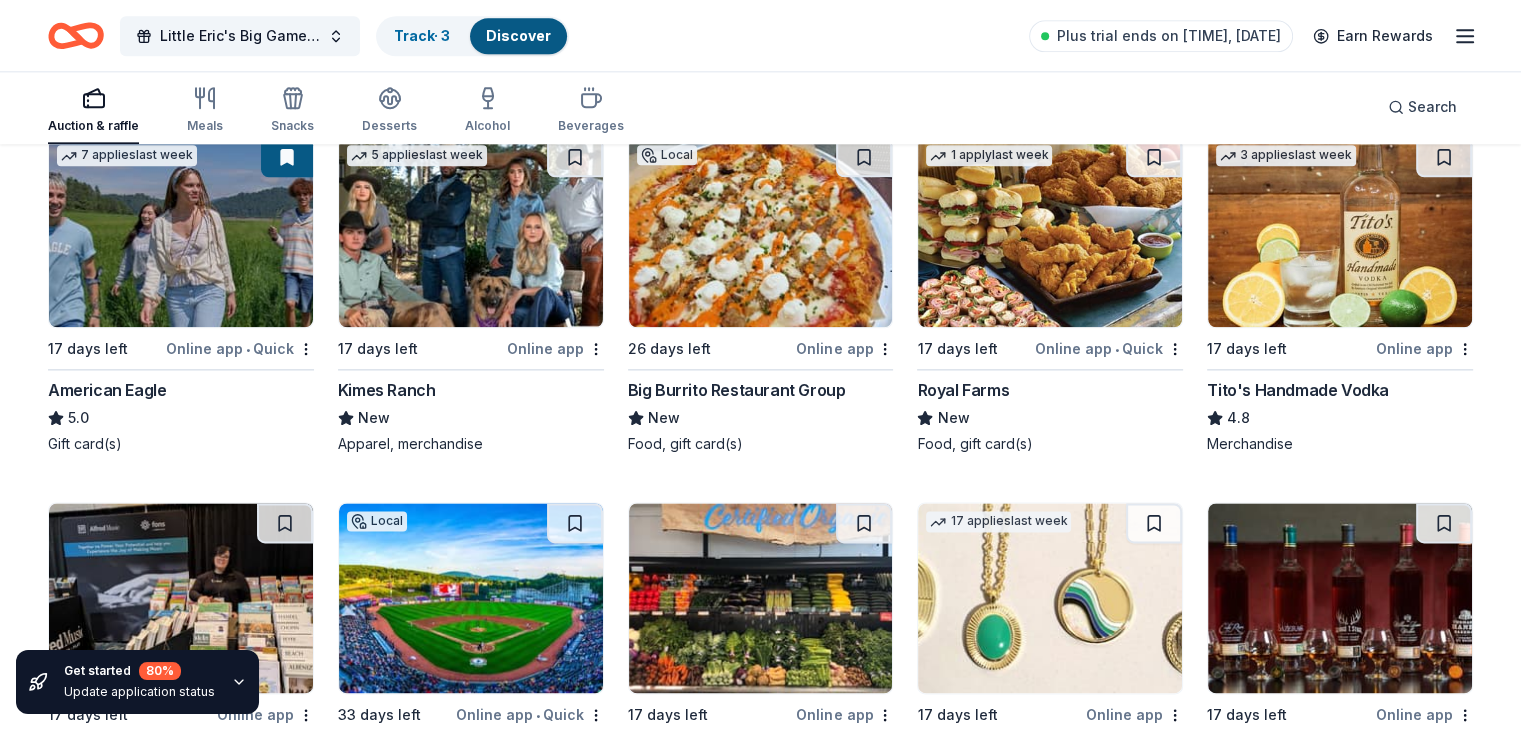click at bounding box center (761, 232) 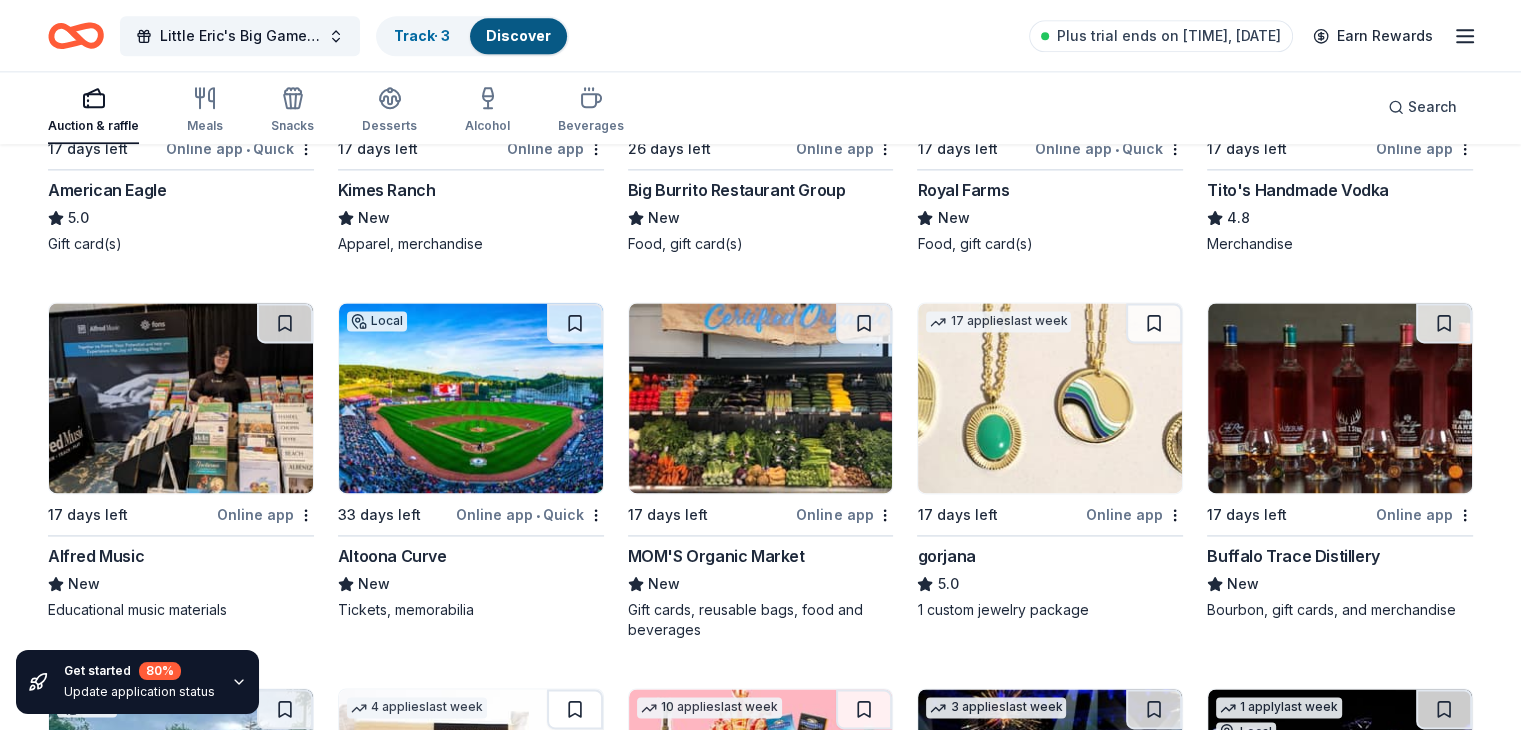 scroll, scrollTop: 2781, scrollLeft: 0, axis: vertical 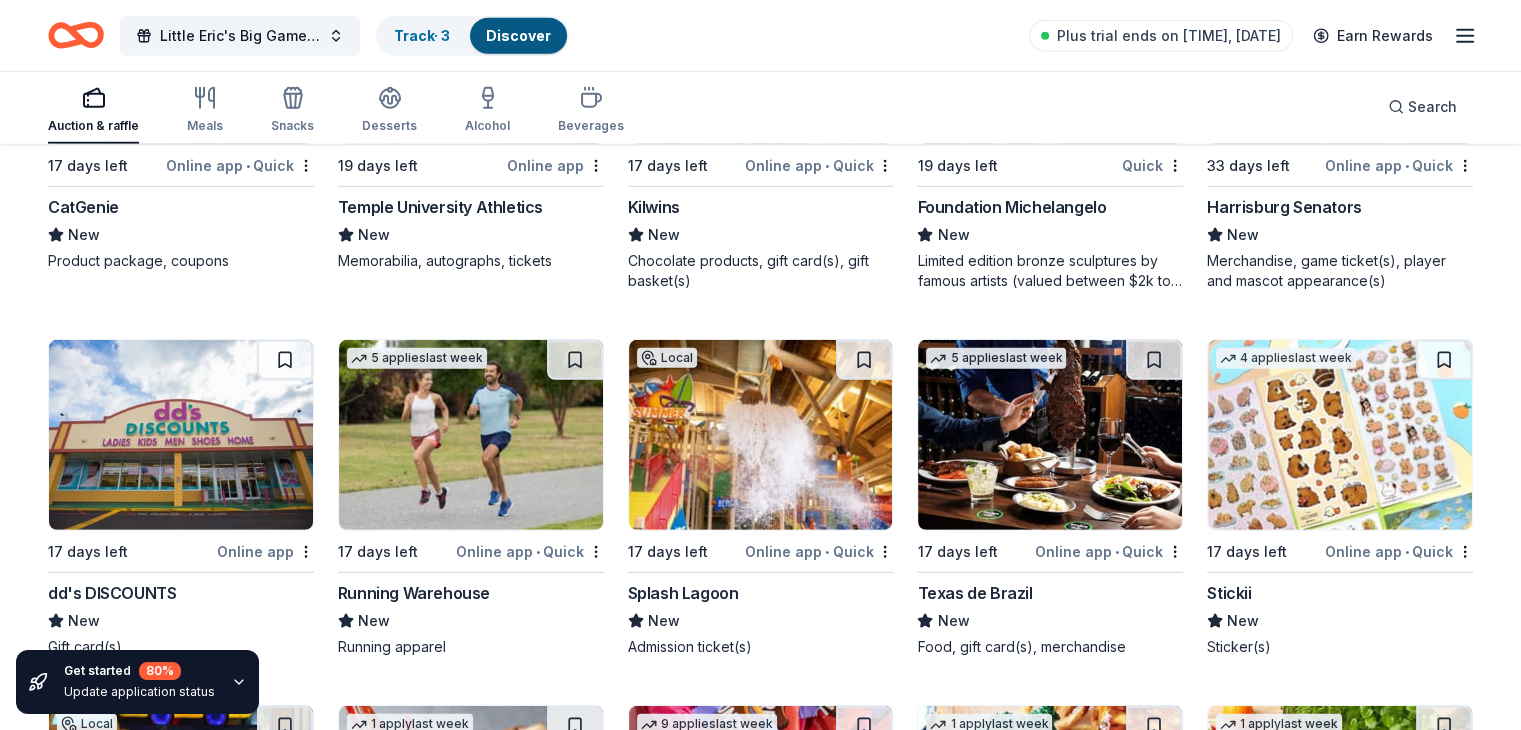 click at bounding box center [761, 435] 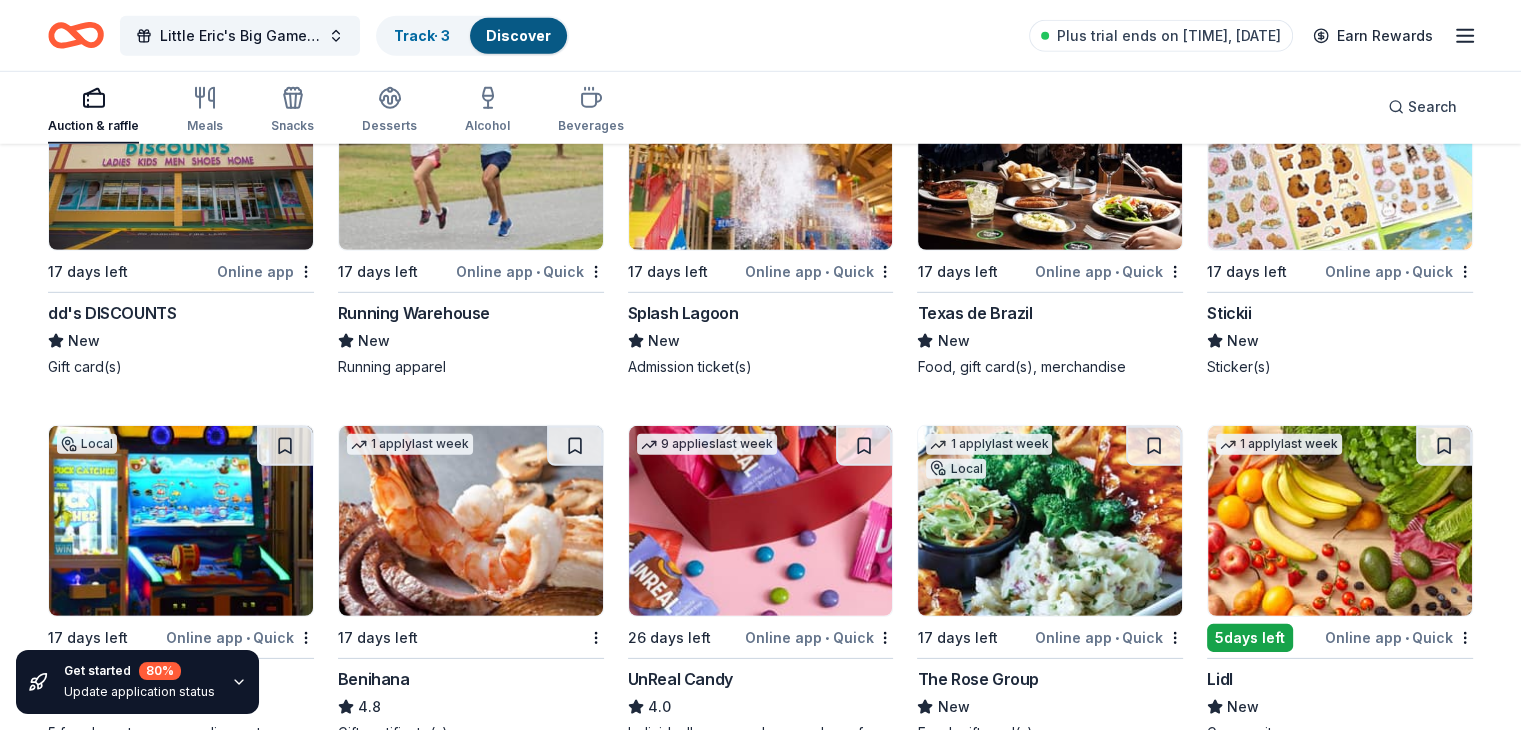 scroll, scrollTop: 6072, scrollLeft: 0, axis: vertical 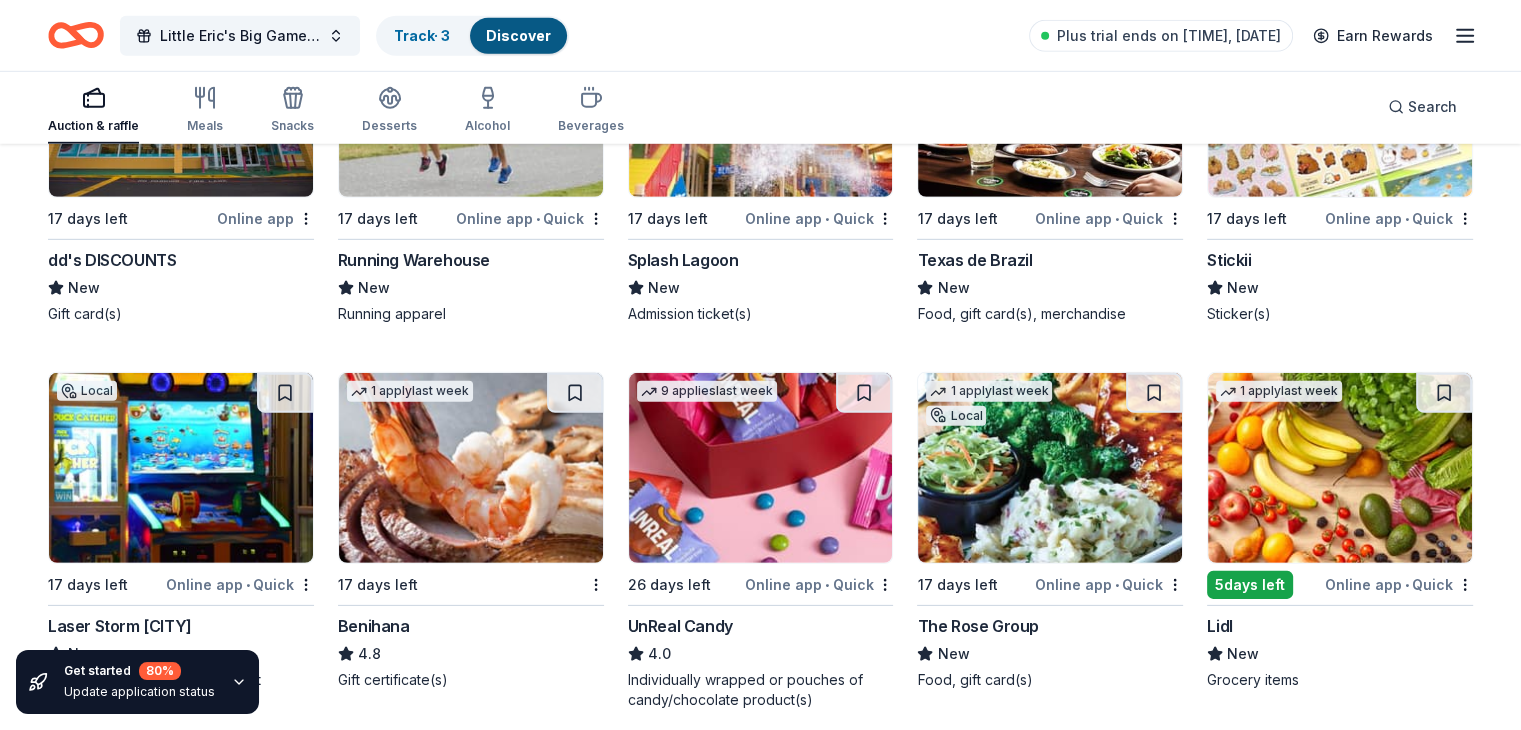 click at bounding box center (471, 468) 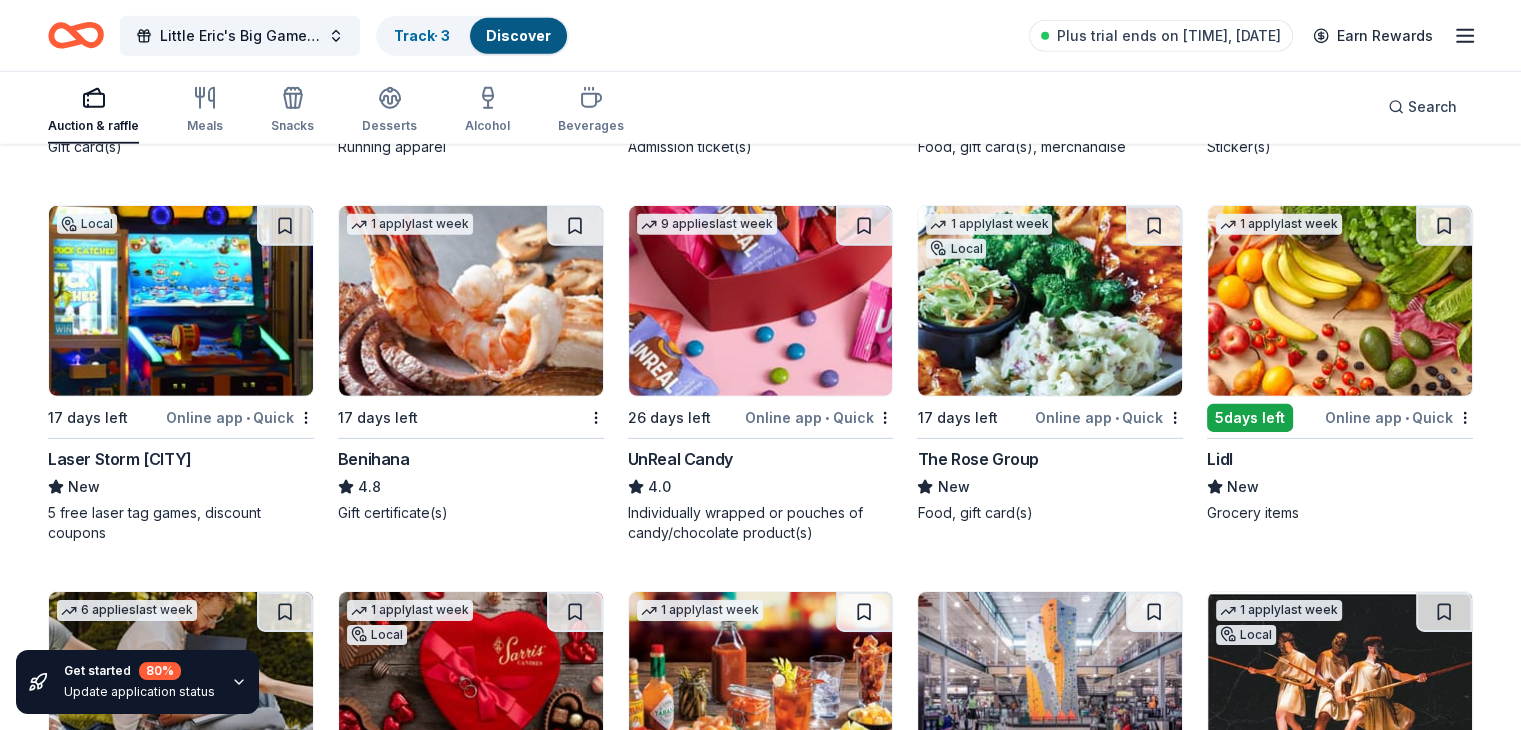 scroll, scrollTop: 6248, scrollLeft: 0, axis: vertical 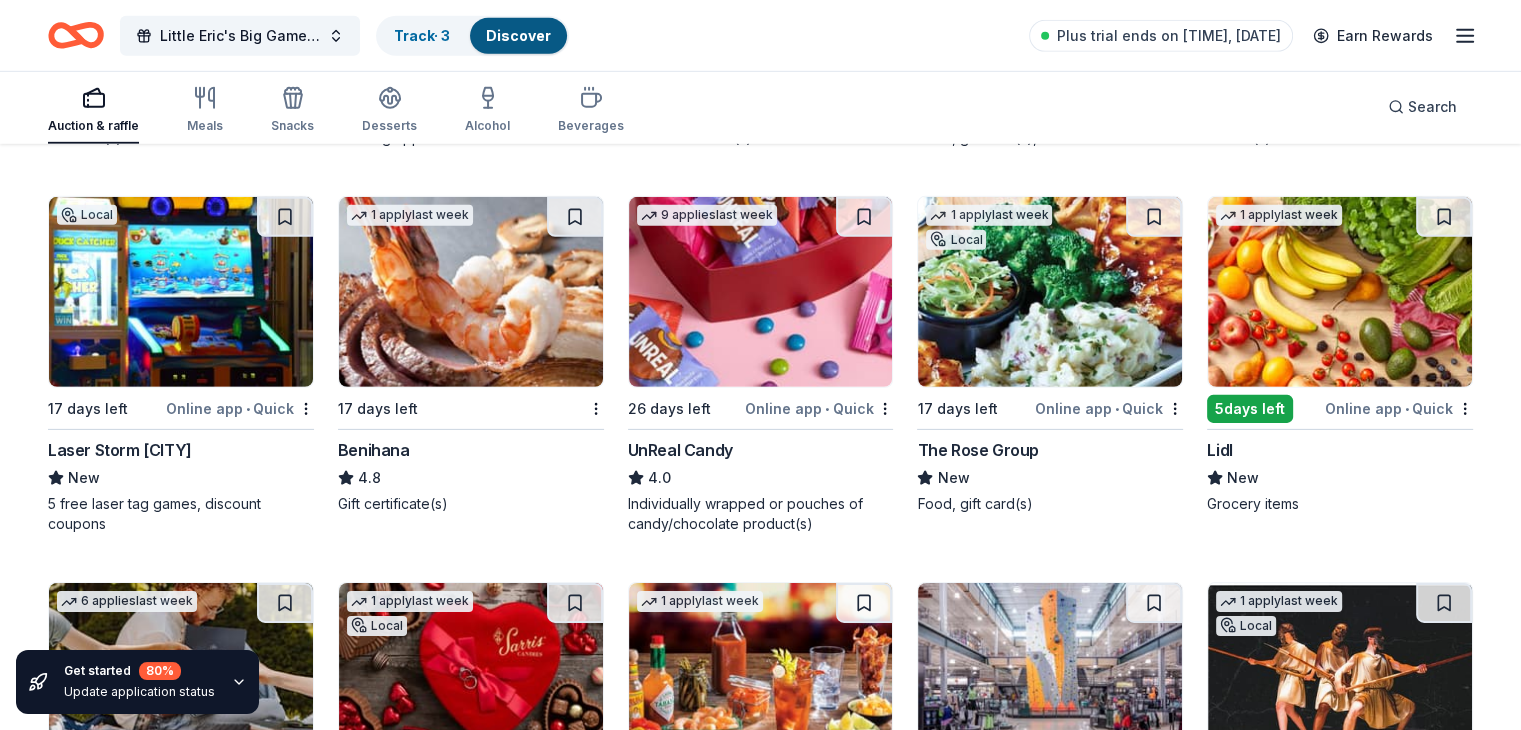 click at bounding box center [1050, 292] 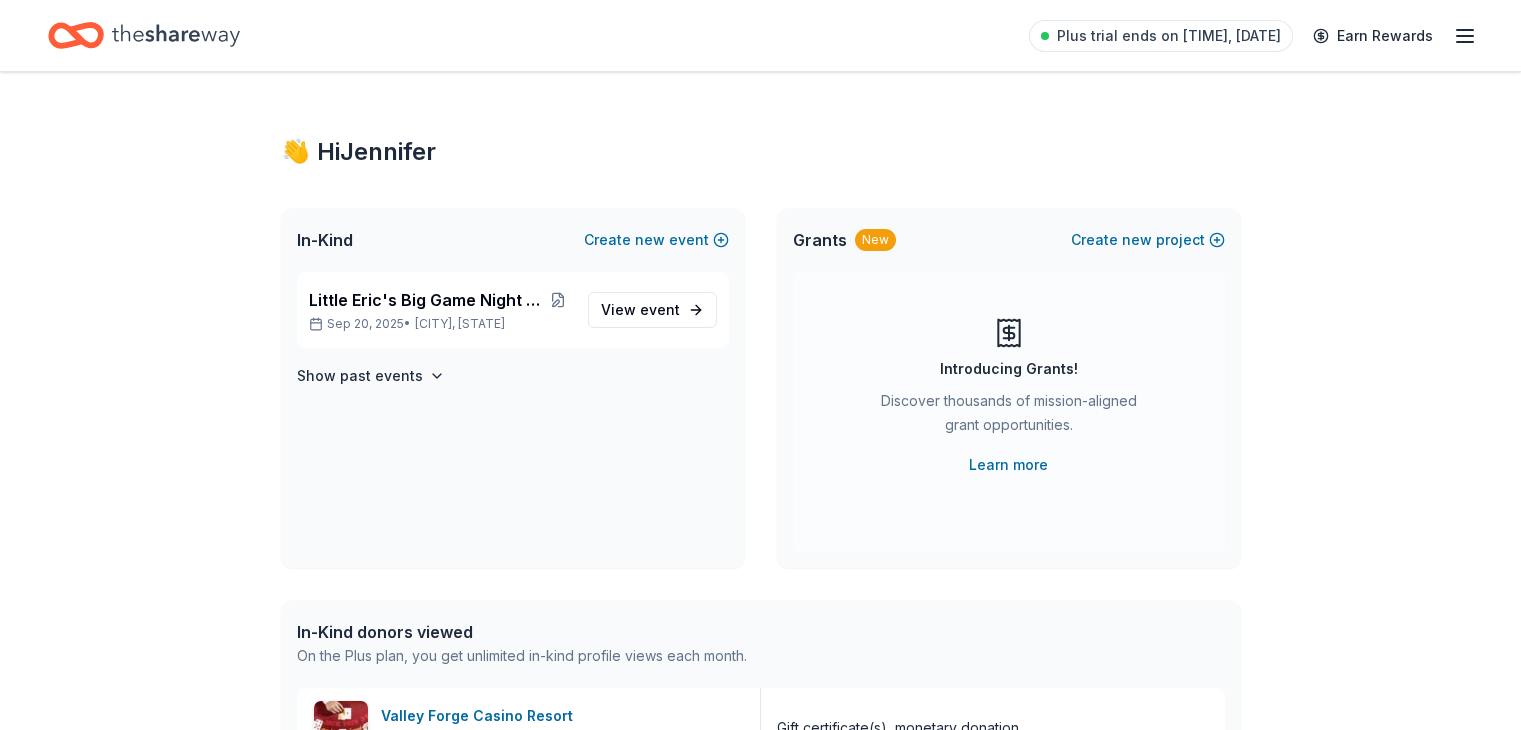 scroll, scrollTop: 461, scrollLeft: 0, axis: vertical 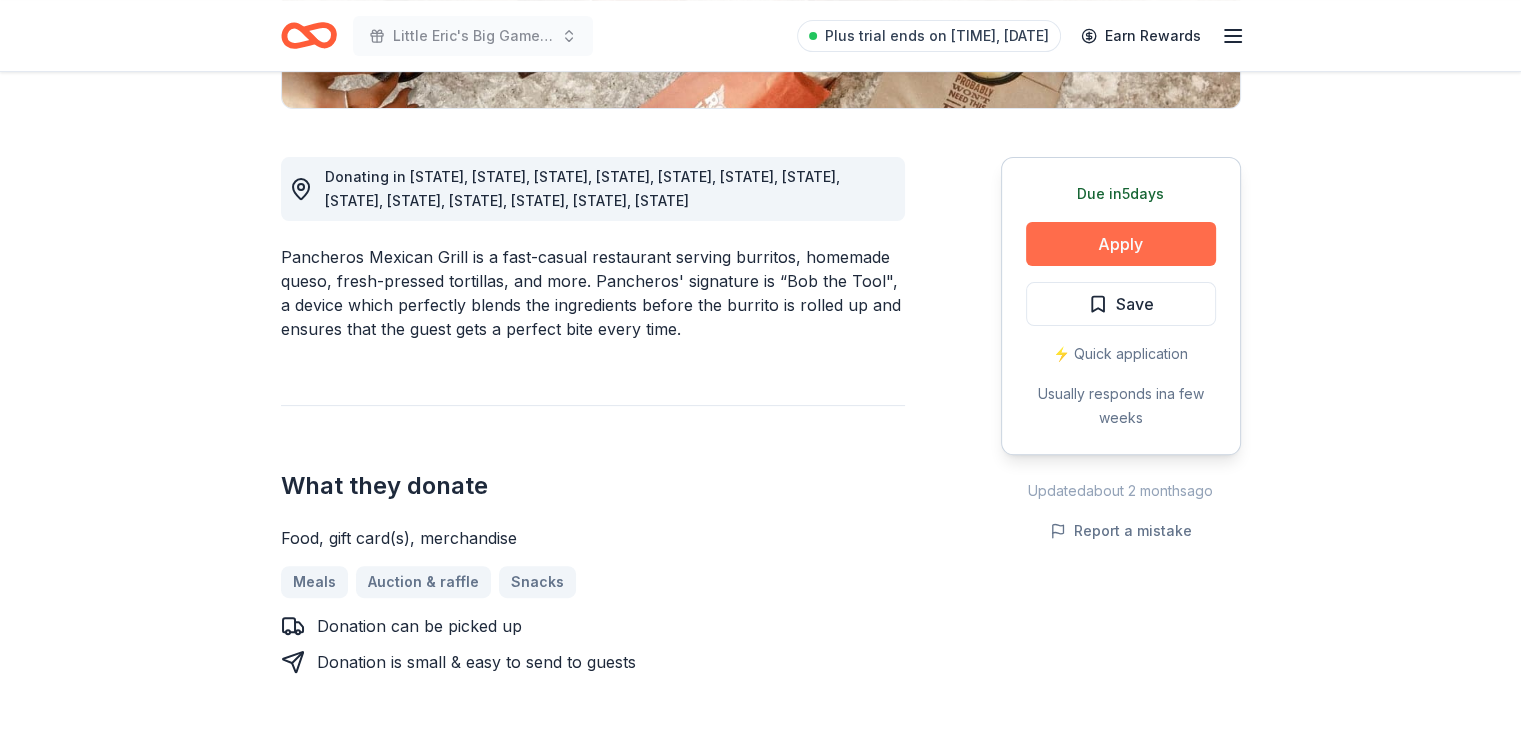 click on "Apply" at bounding box center (1121, 244) 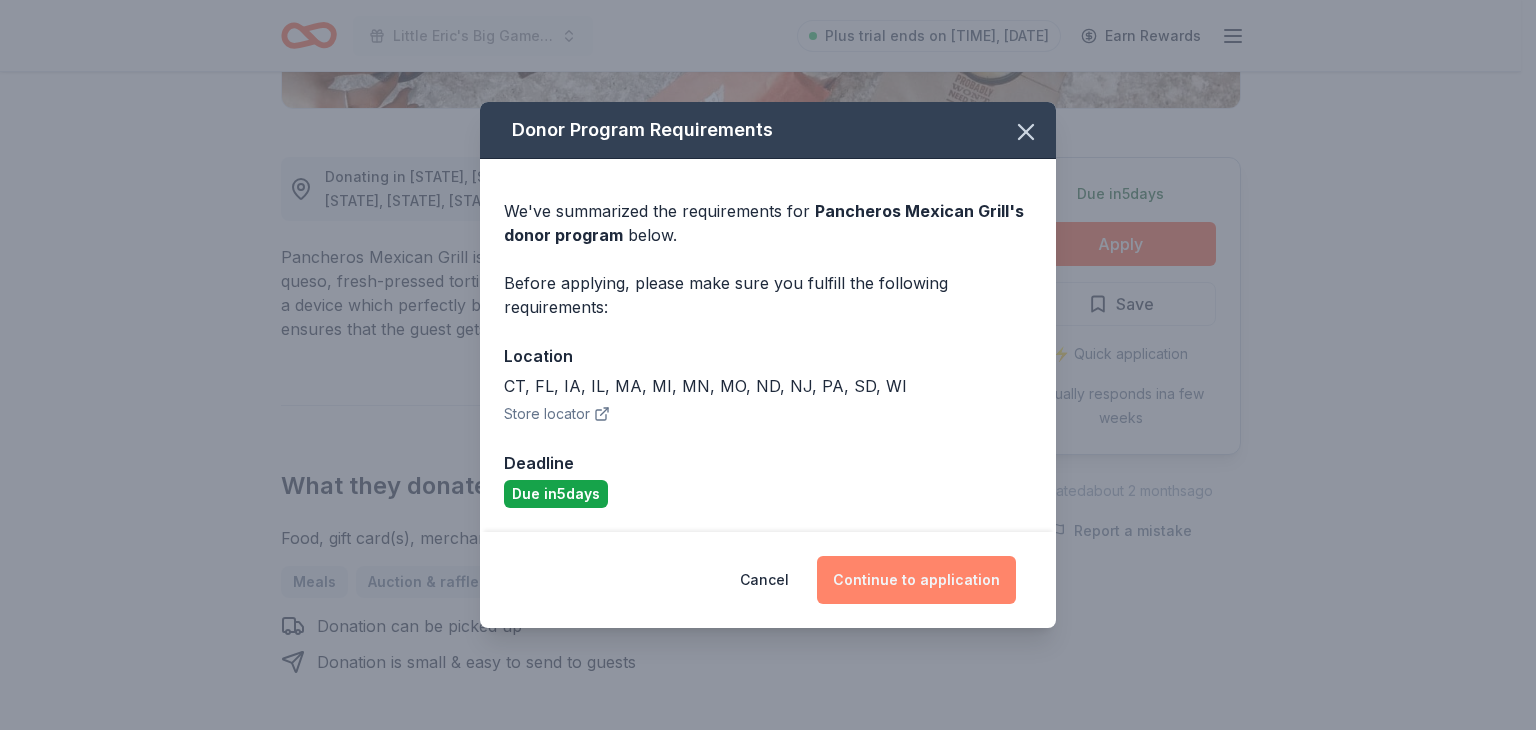 click on "Continue to application" at bounding box center [916, 580] 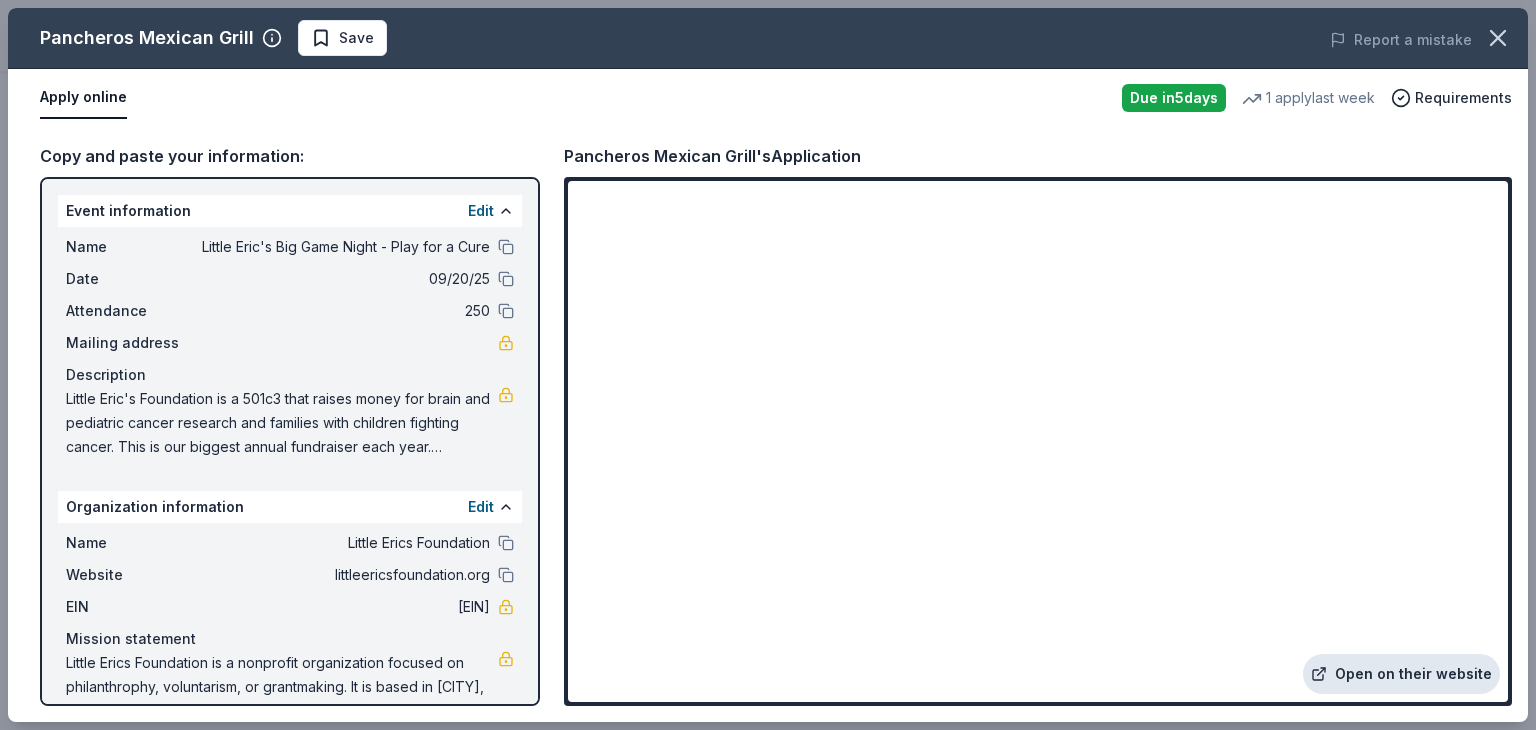 click on "Open on their website" at bounding box center (1401, 674) 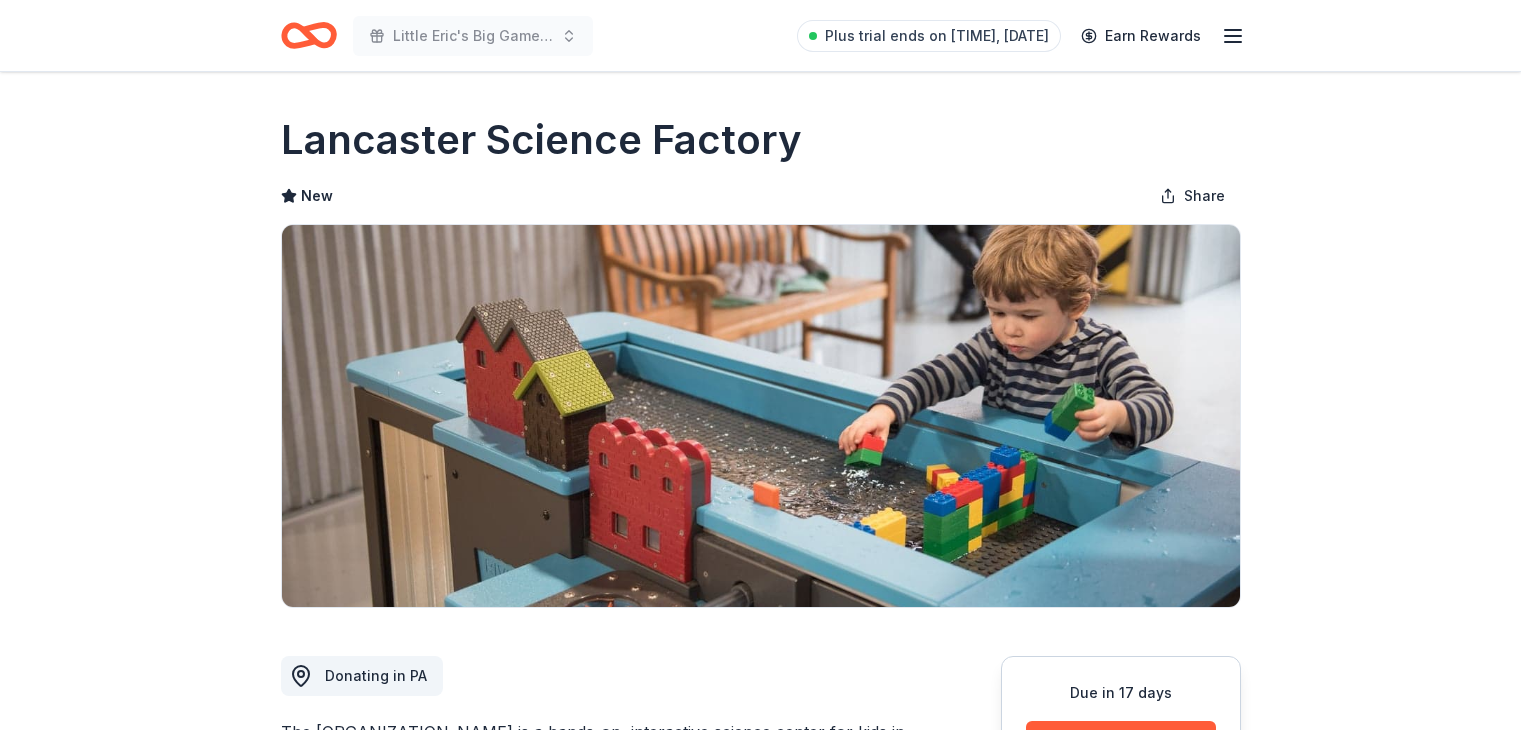 scroll, scrollTop: 0, scrollLeft: 0, axis: both 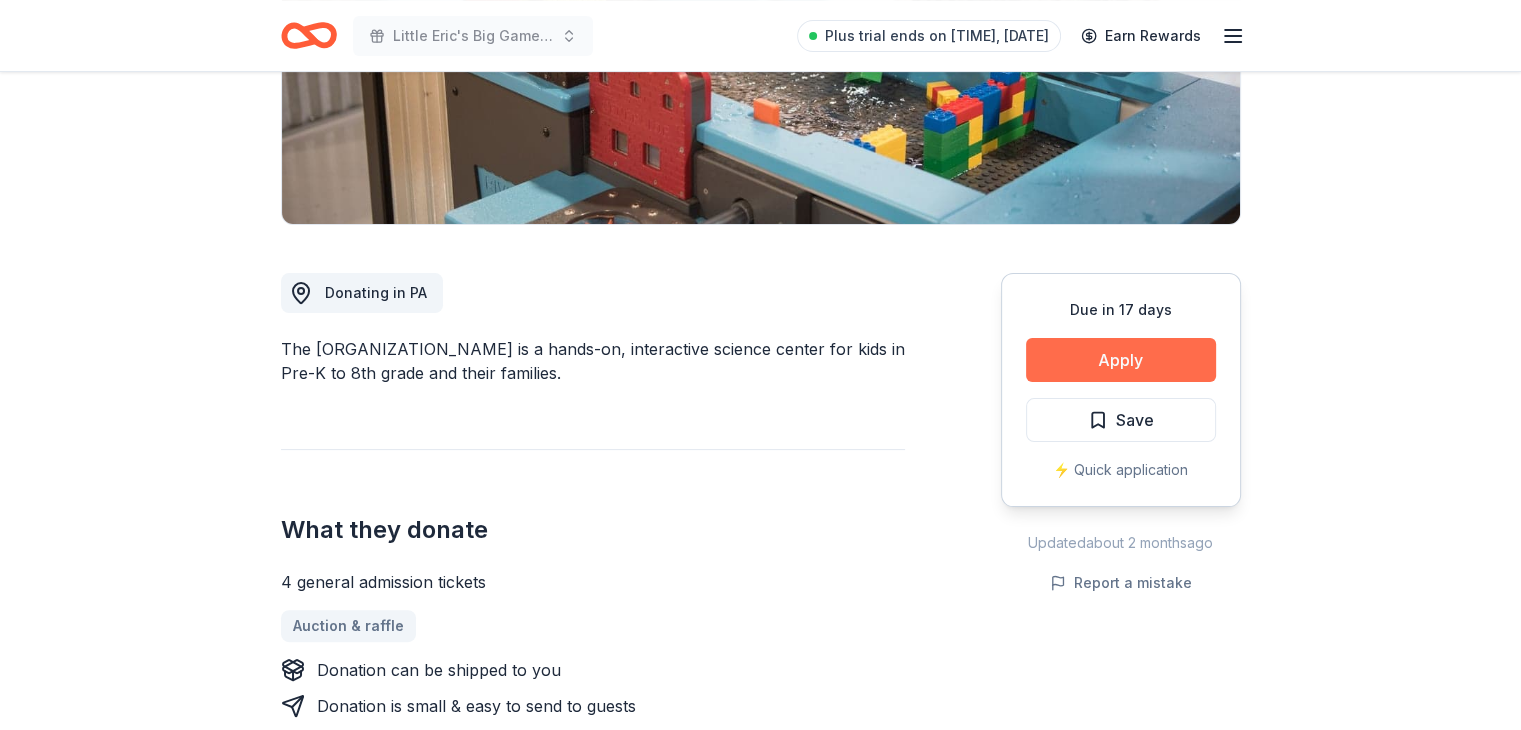 click on "Apply" at bounding box center (1121, 360) 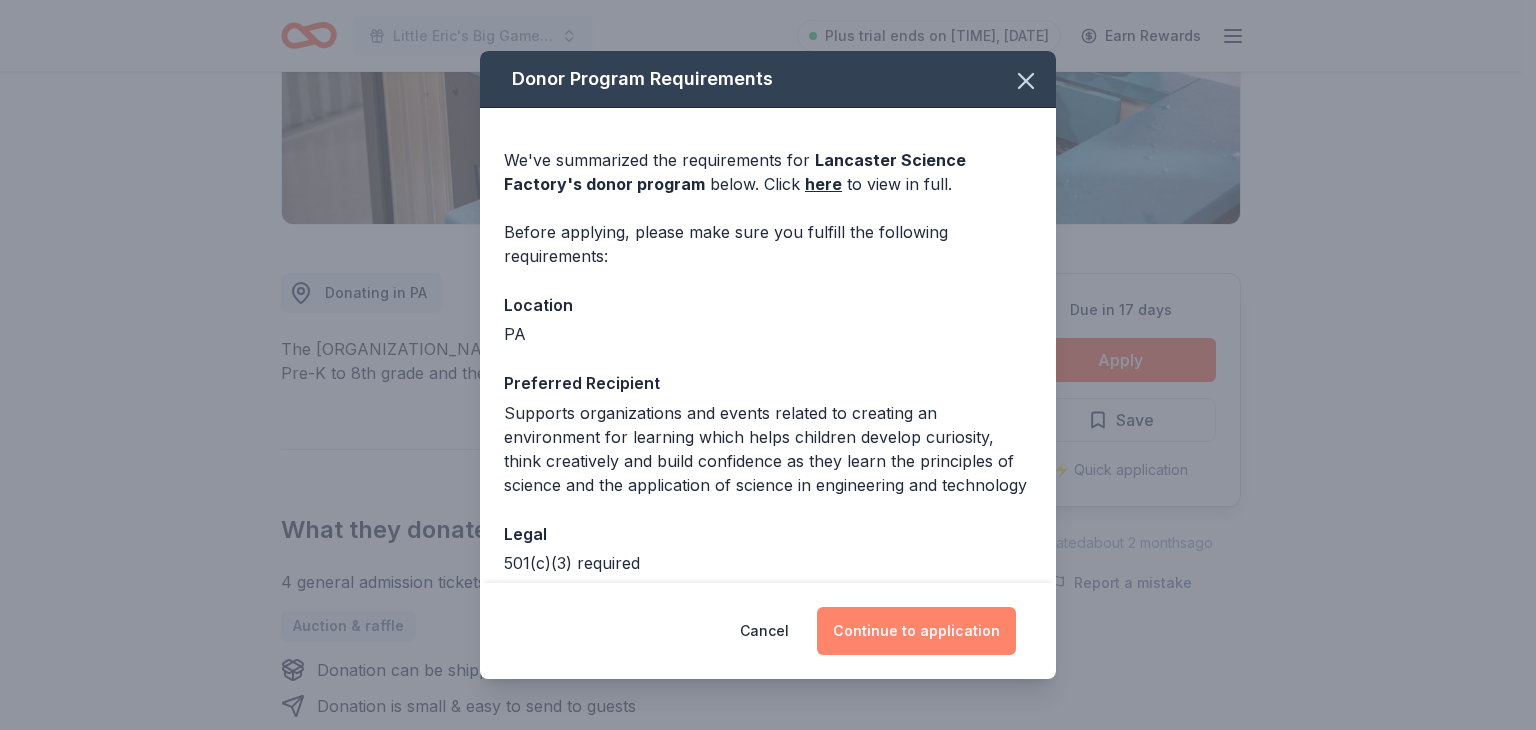 click on "Continue to application" at bounding box center (916, 631) 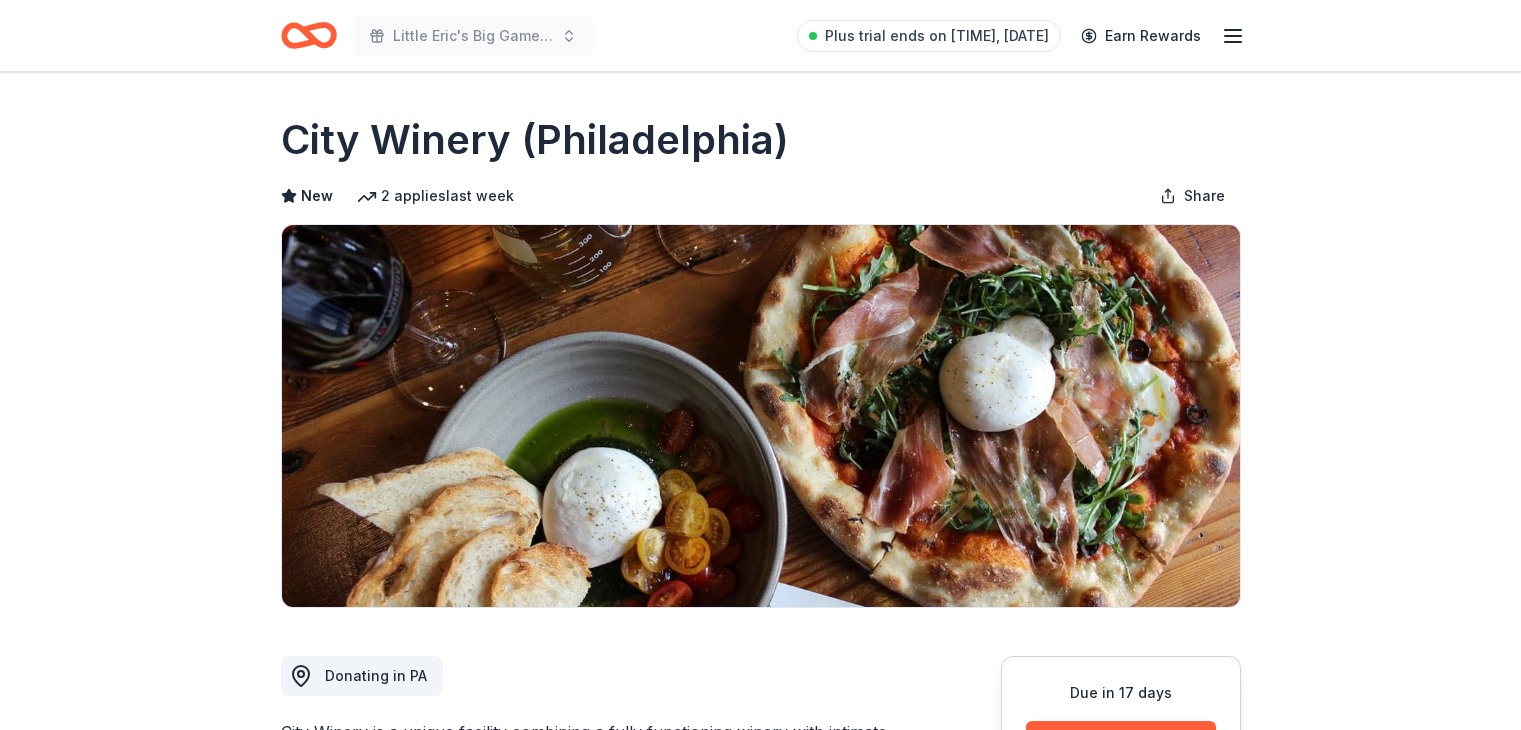 scroll, scrollTop: 0, scrollLeft: 0, axis: both 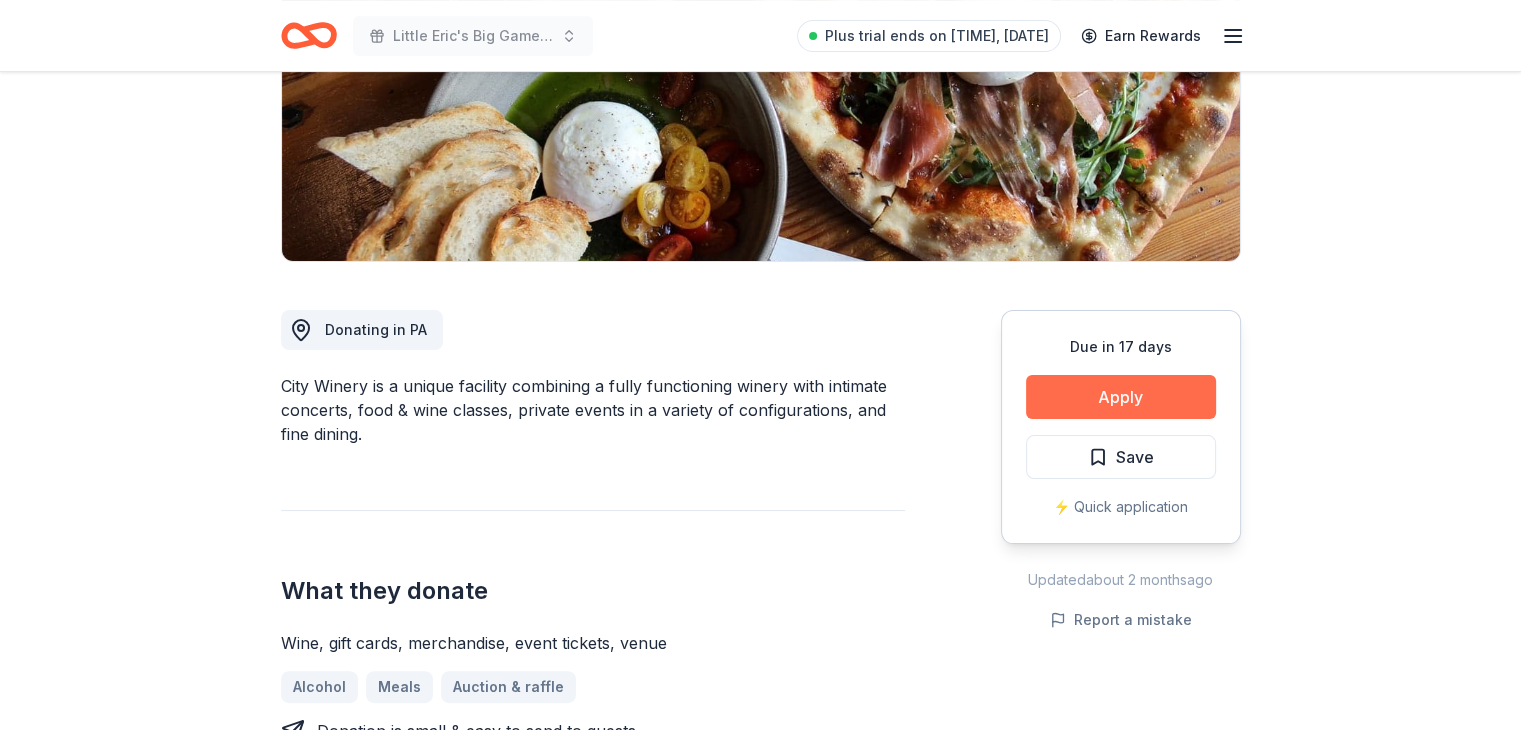 click on "Apply" at bounding box center (1121, 397) 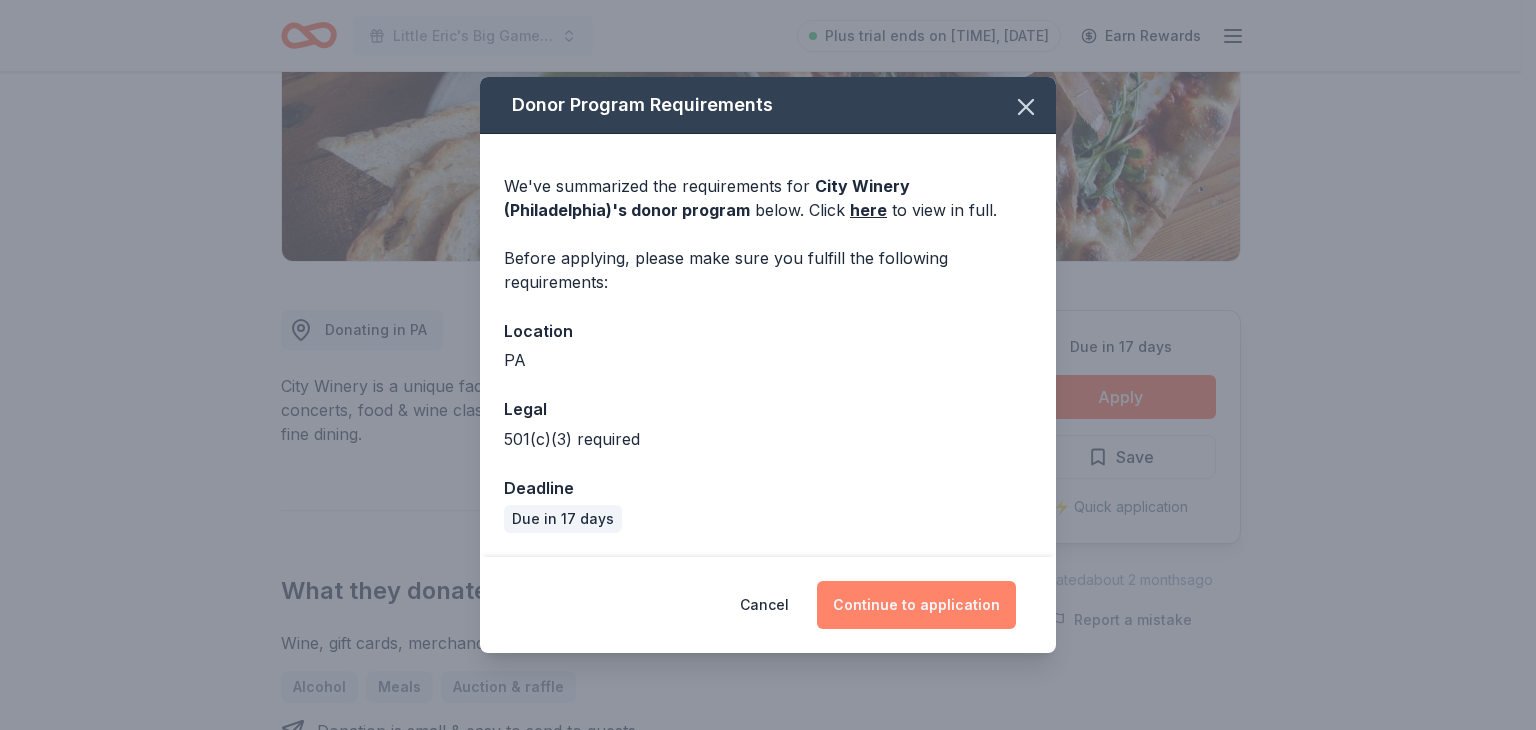 click on "Continue to application" at bounding box center (916, 605) 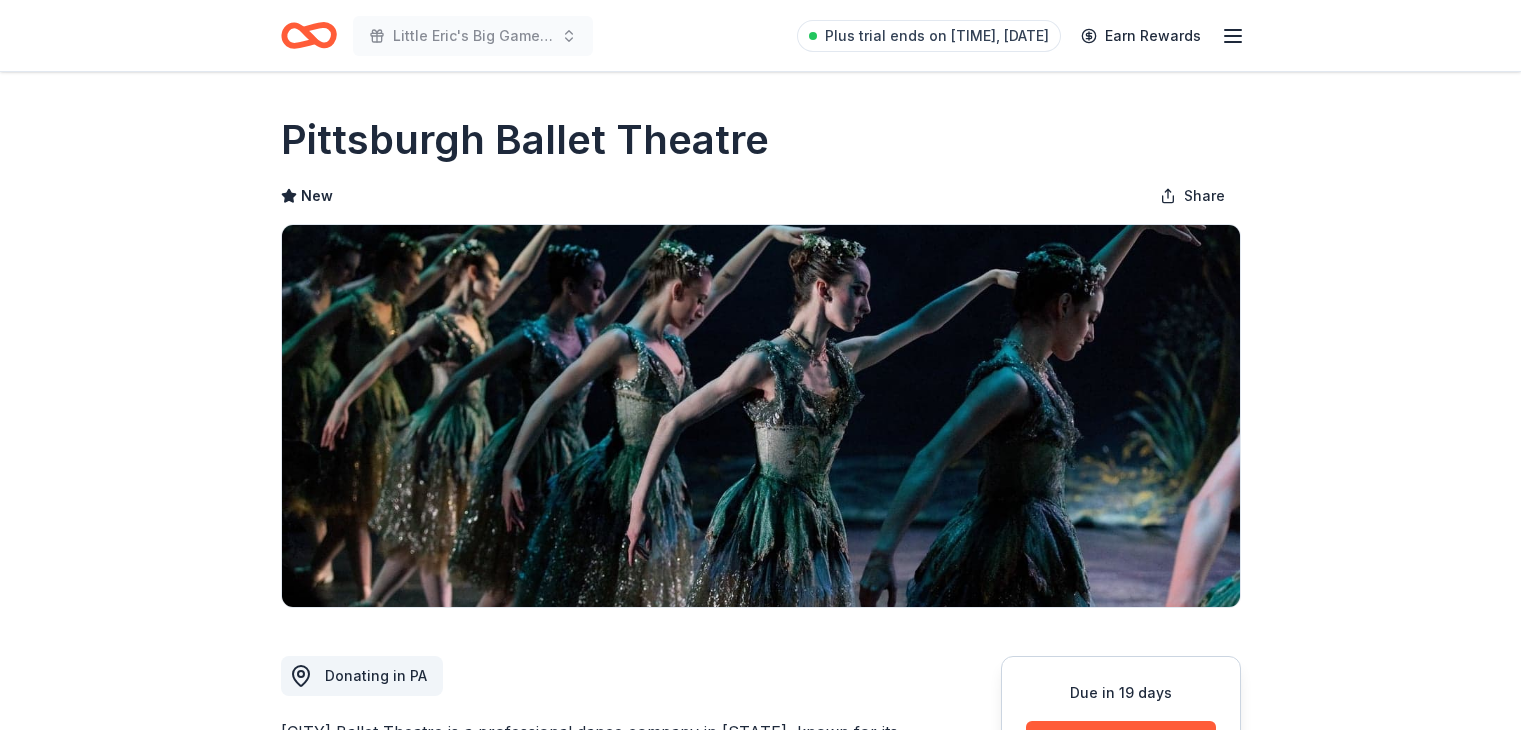 scroll, scrollTop: 0, scrollLeft: 0, axis: both 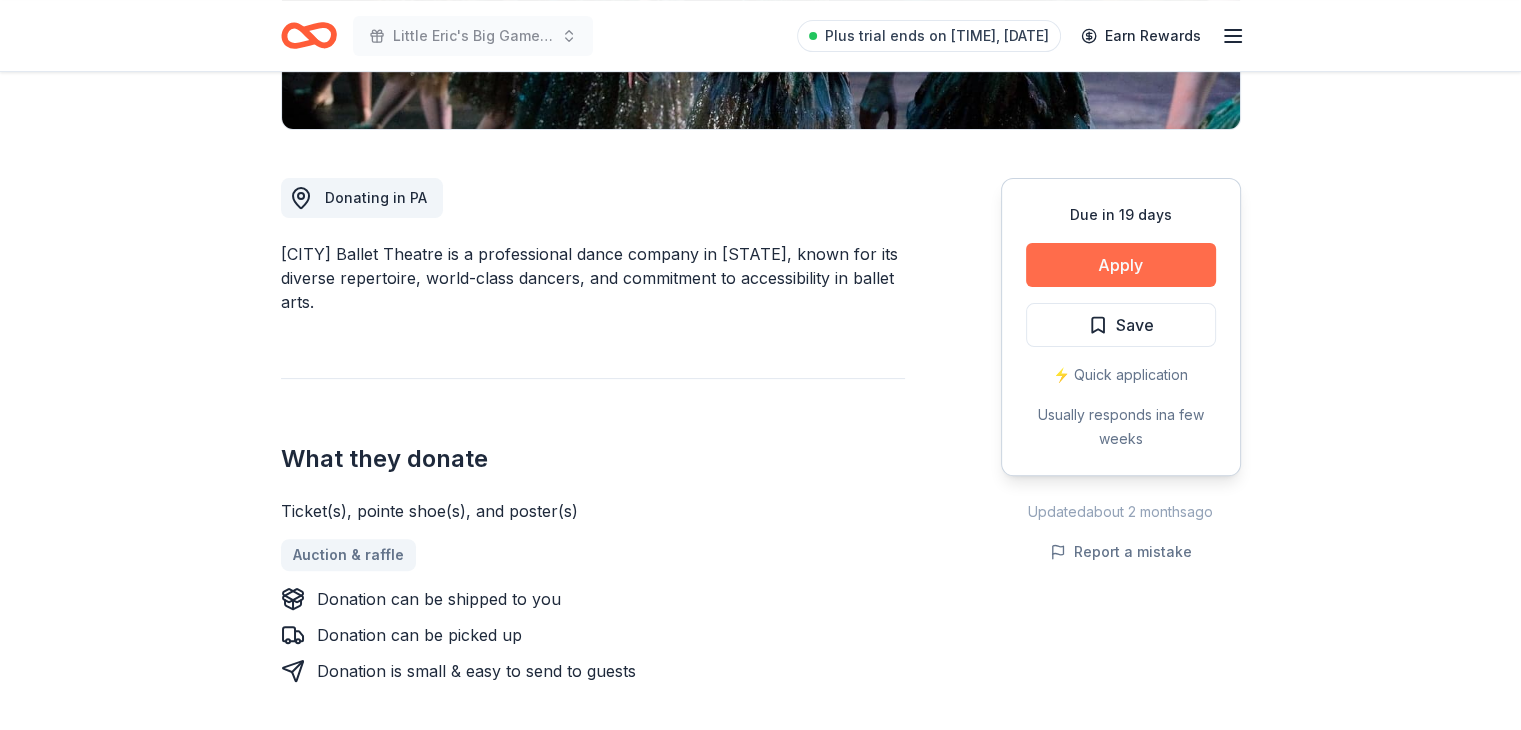 click on "Apply" at bounding box center (1121, 265) 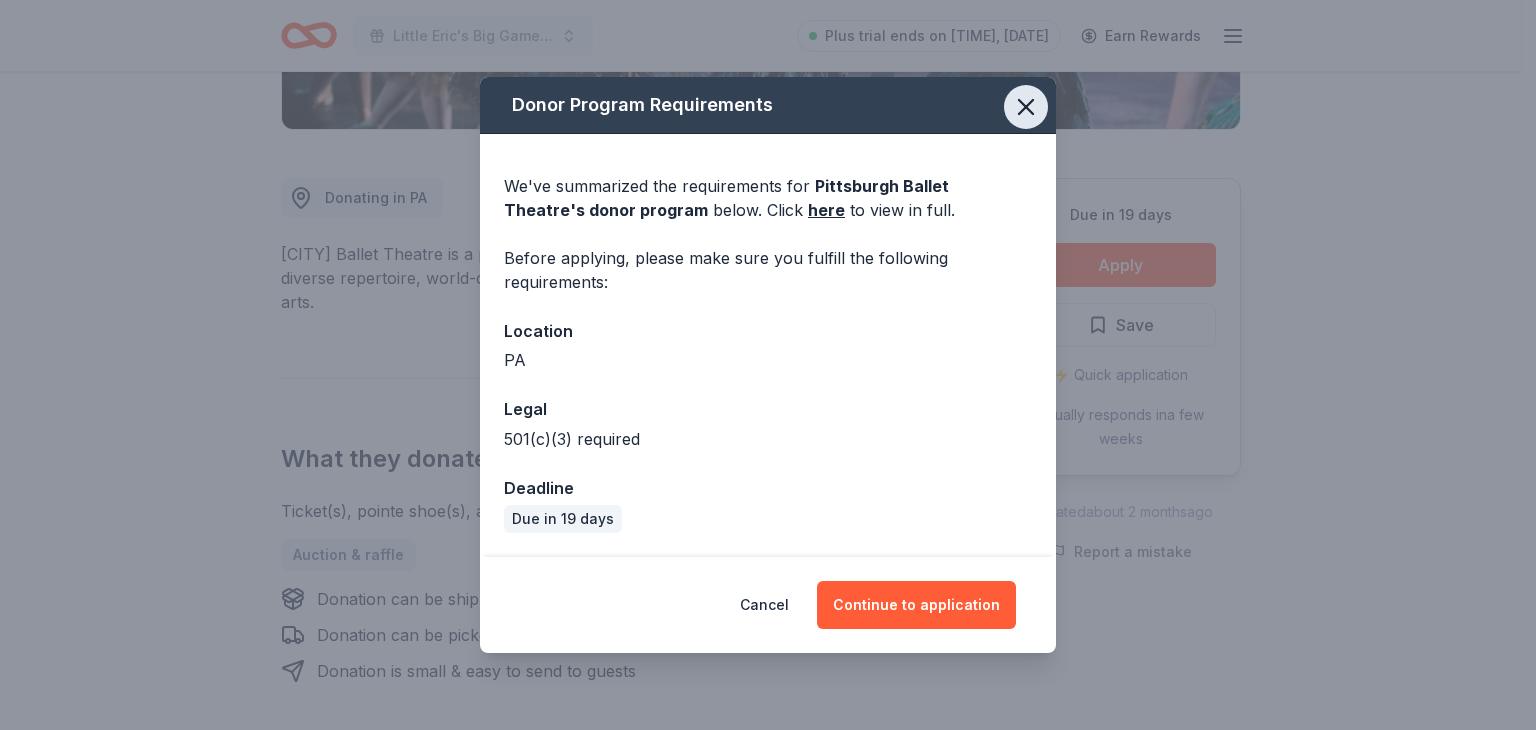 click 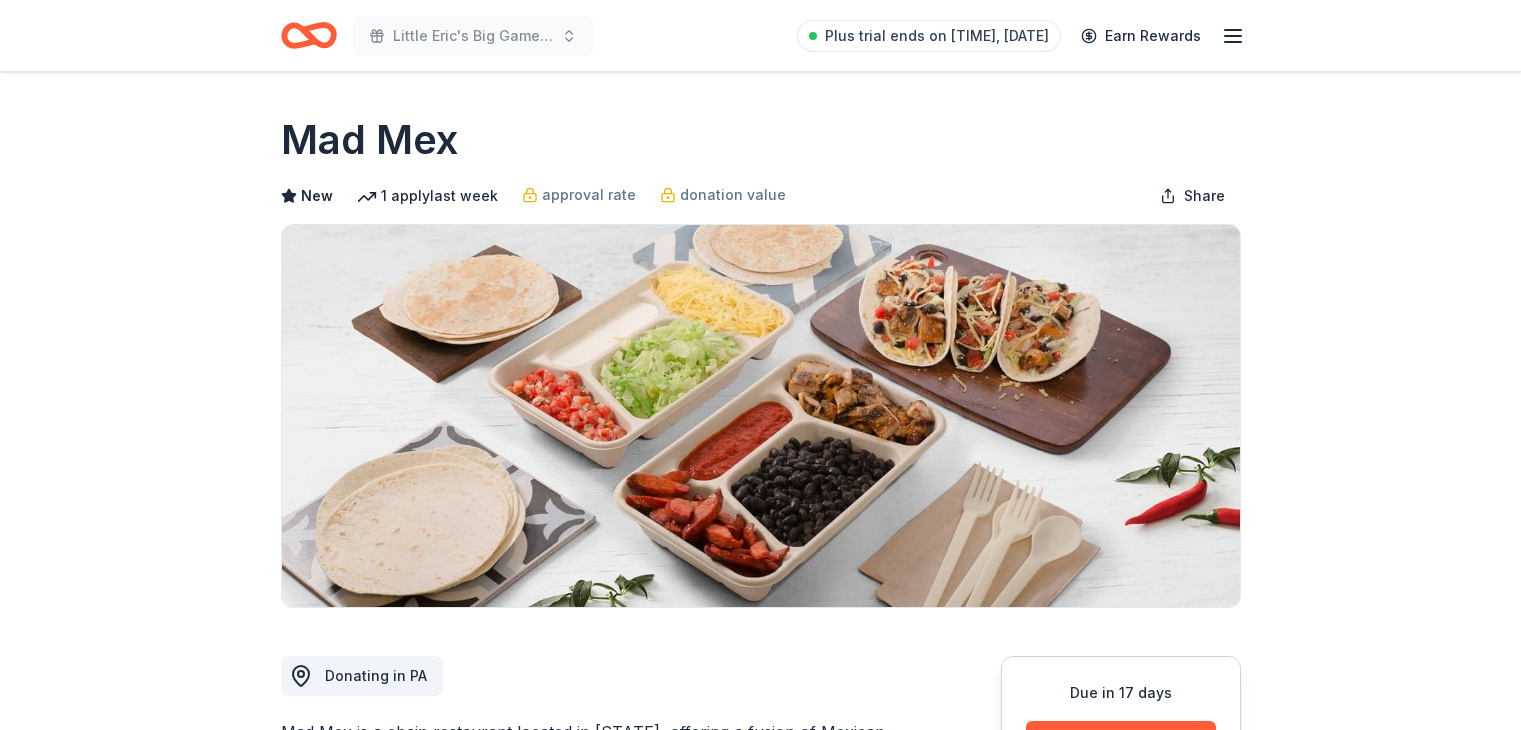 scroll, scrollTop: 0, scrollLeft: 0, axis: both 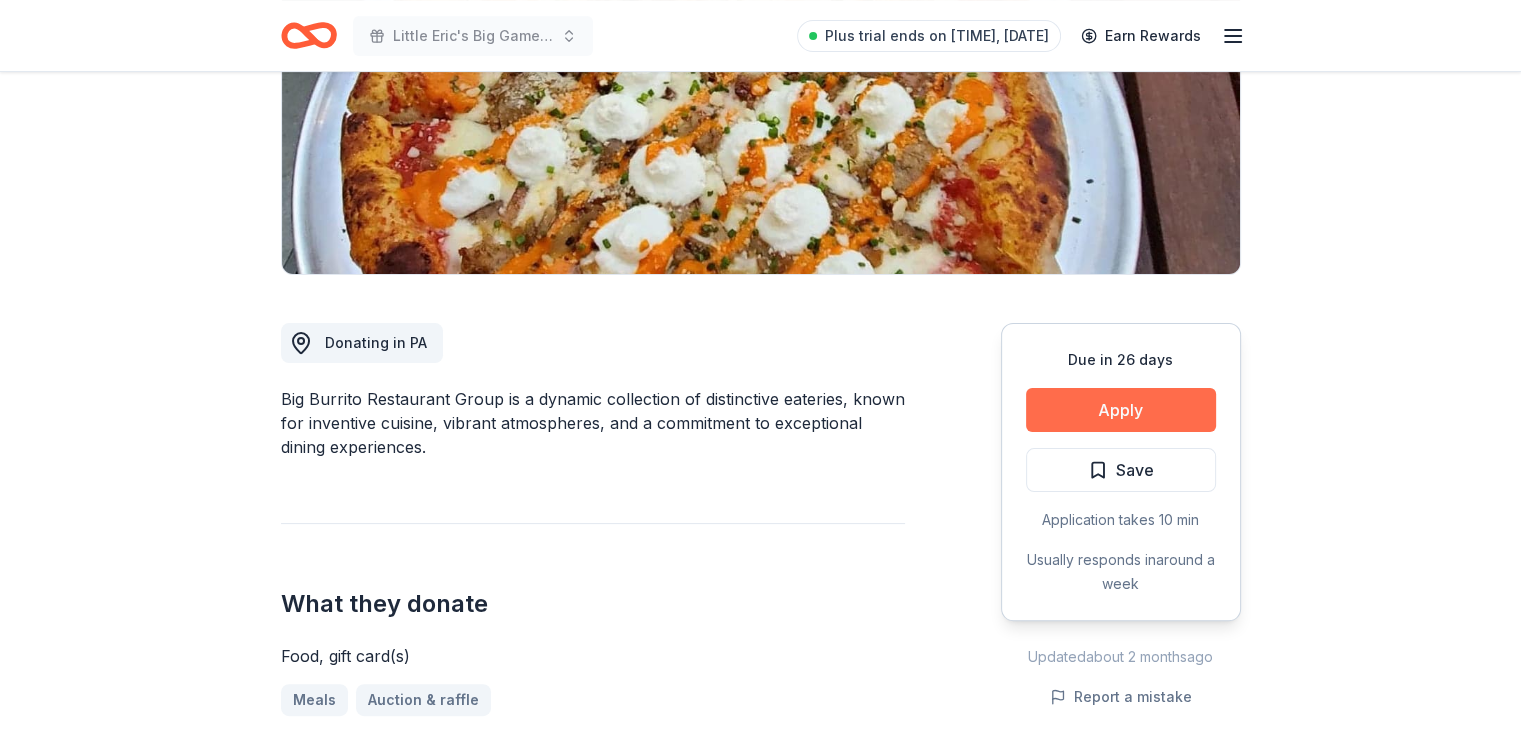 click on "Apply" at bounding box center (1121, 410) 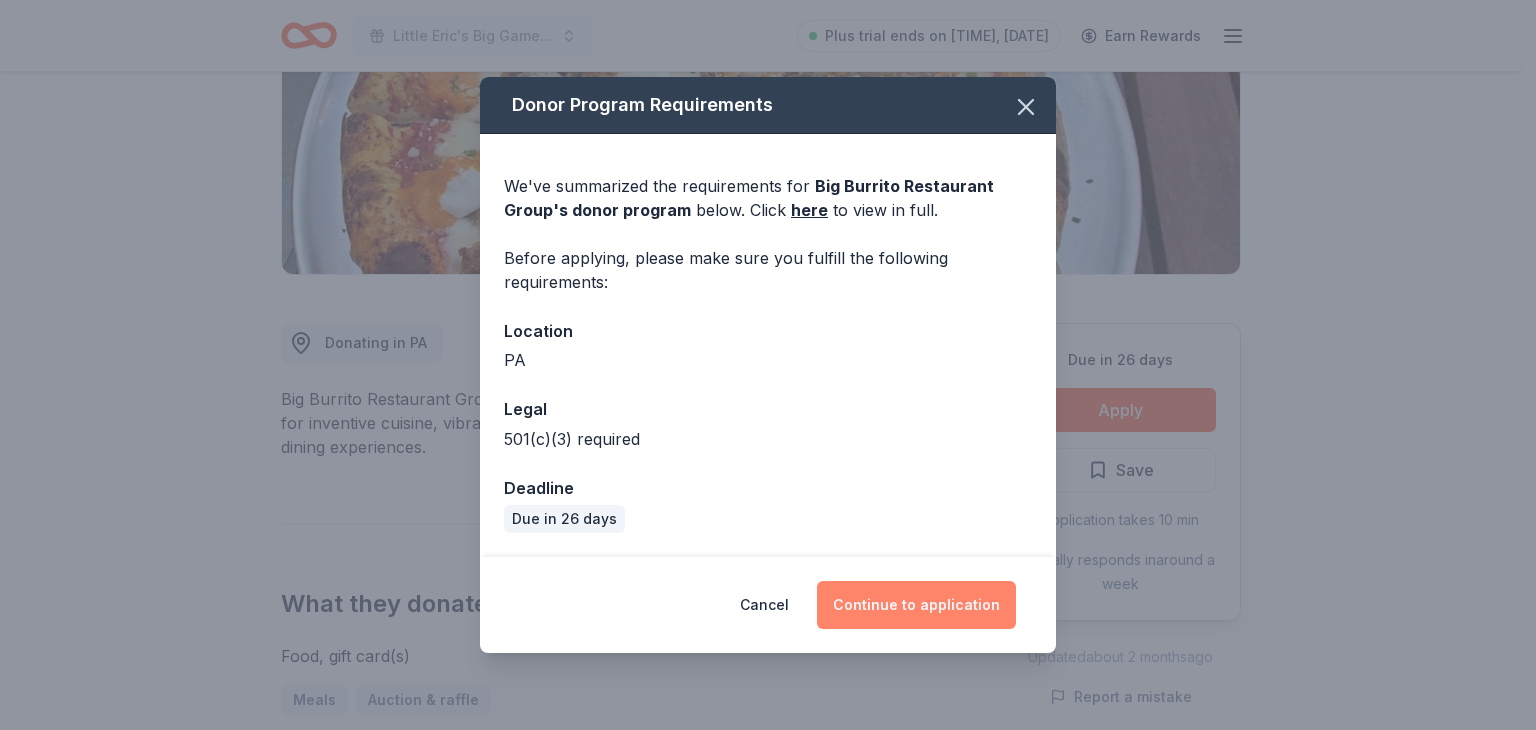 click on "Continue to application" at bounding box center [916, 605] 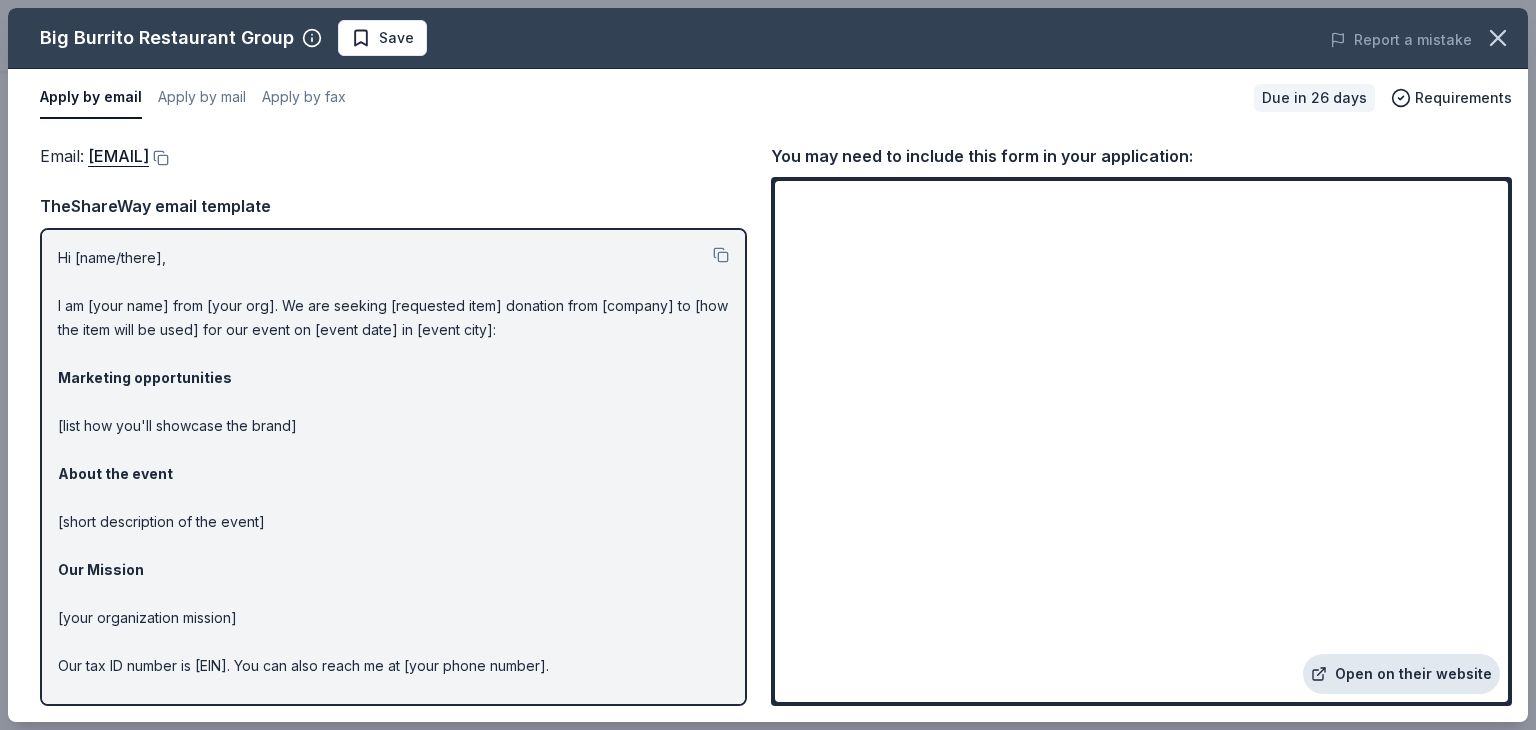 click on "Open on their website" at bounding box center [1401, 674] 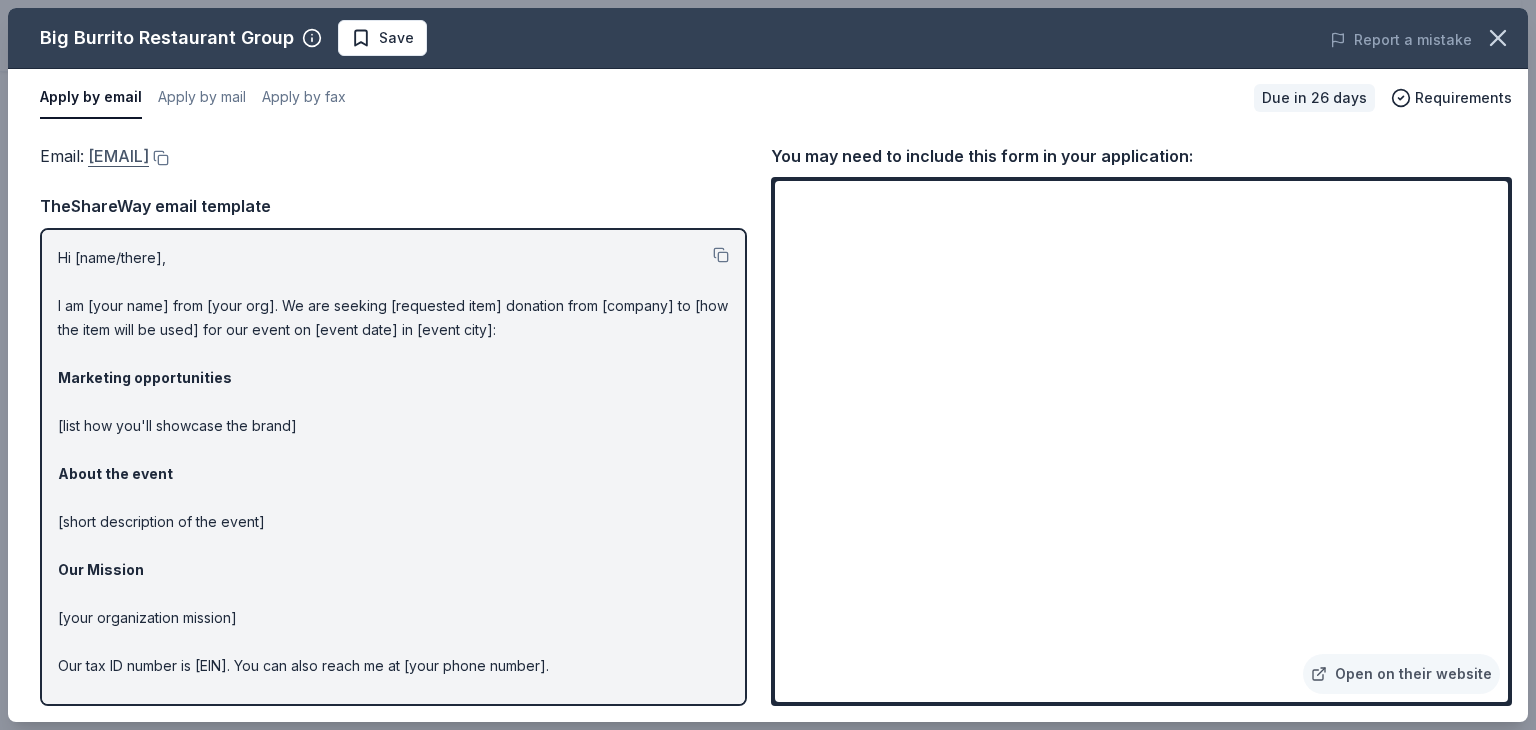 click on "[EMAIL]" at bounding box center [118, 156] 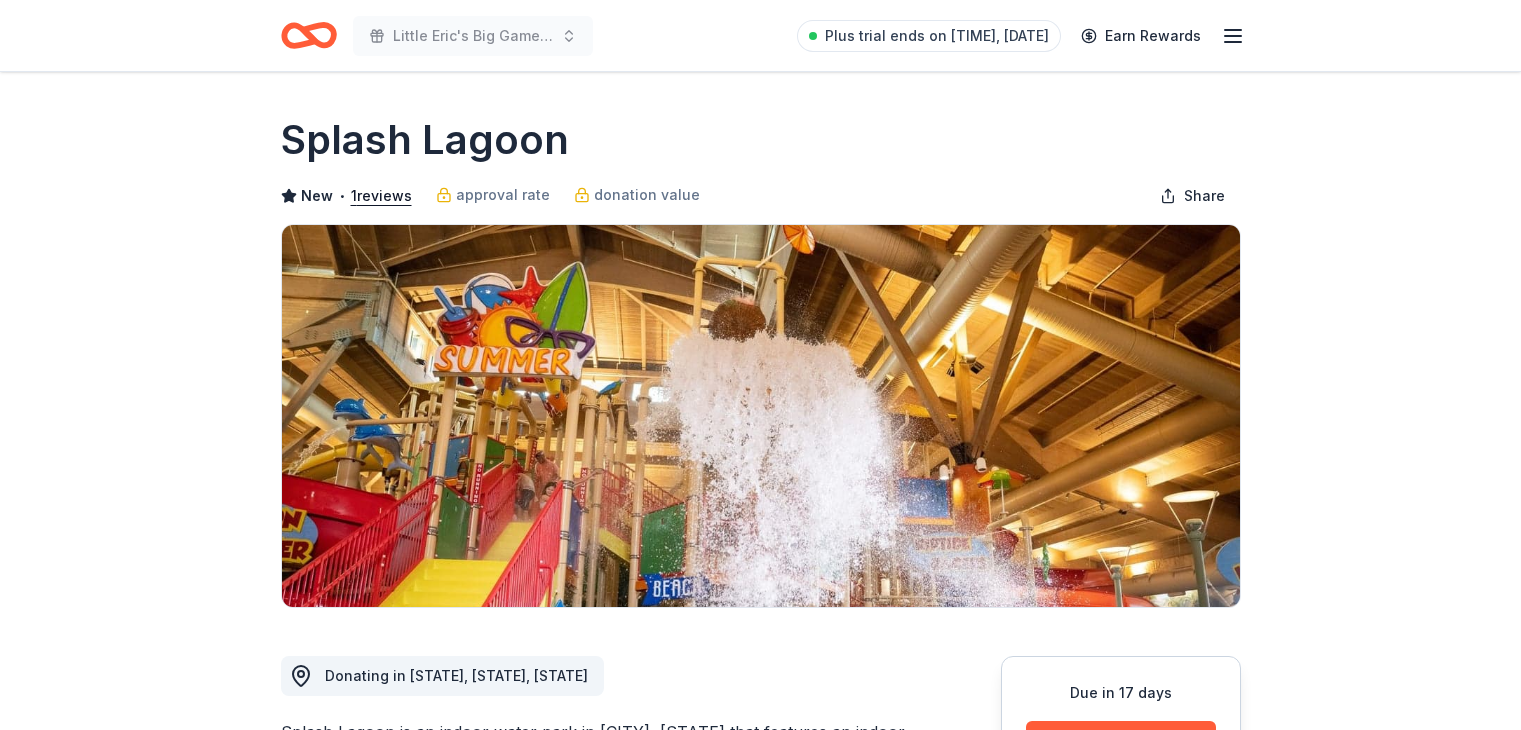 scroll, scrollTop: 0, scrollLeft: 0, axis: both 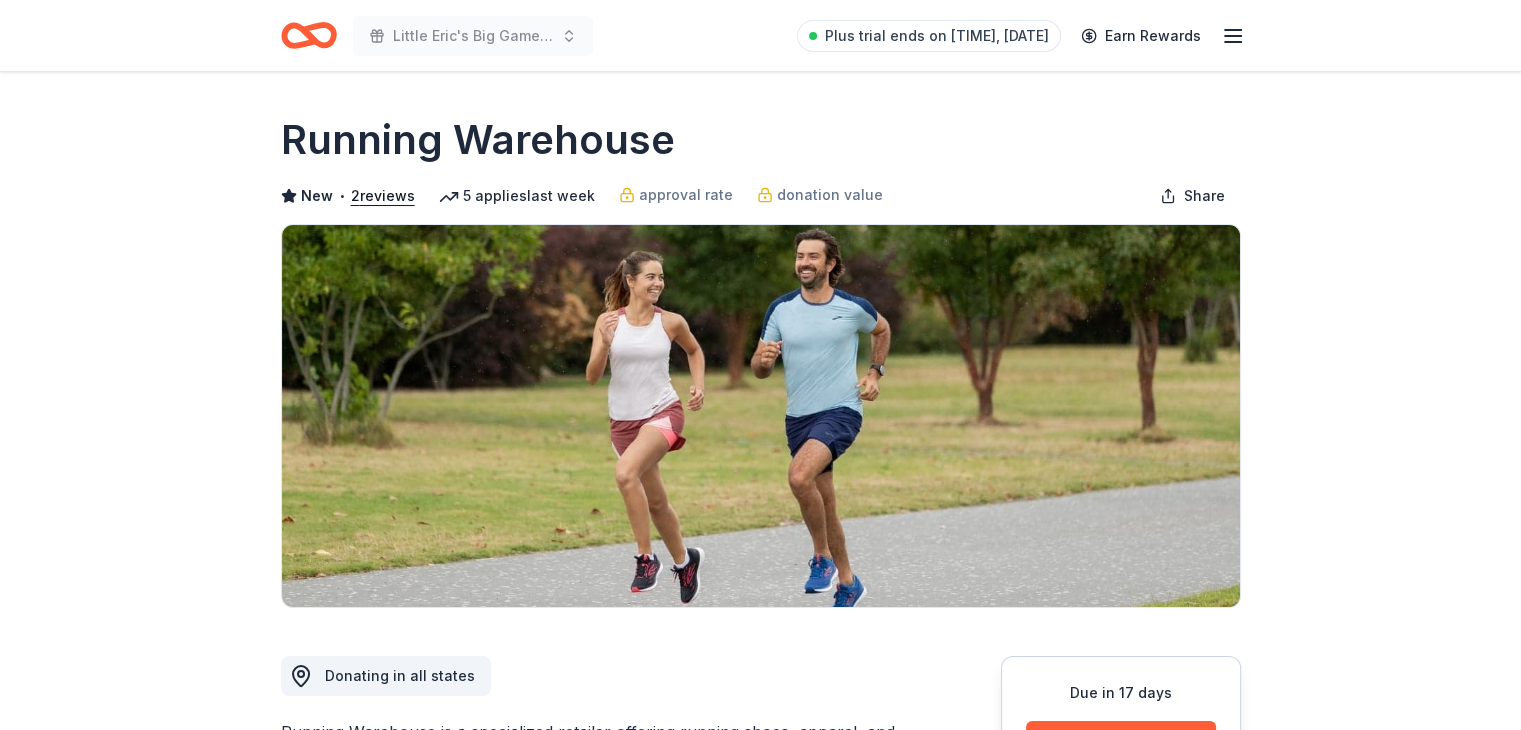 click at bounding box center (761, 416) 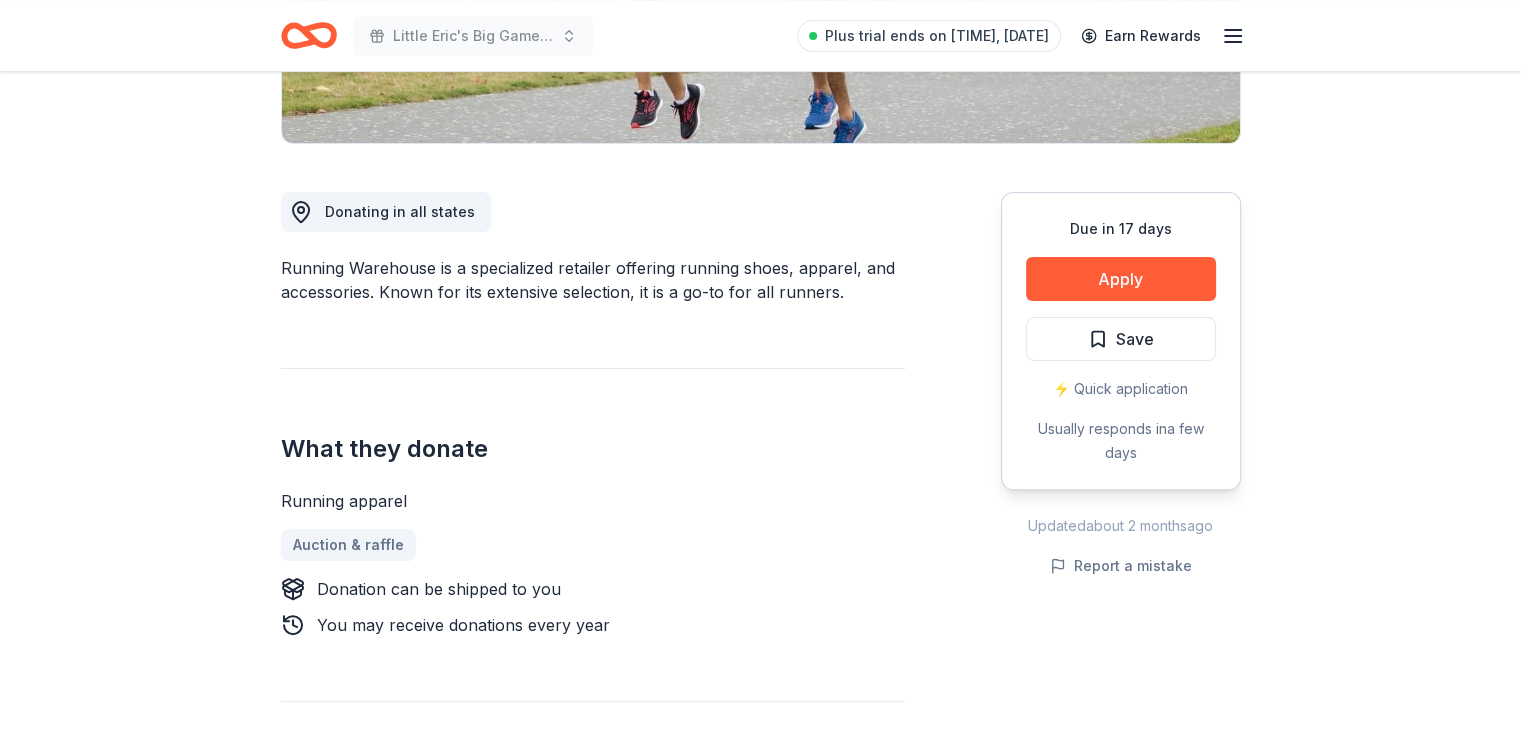 scroll, scrollTop: 471, scrollLeft: 0, axis: vertical 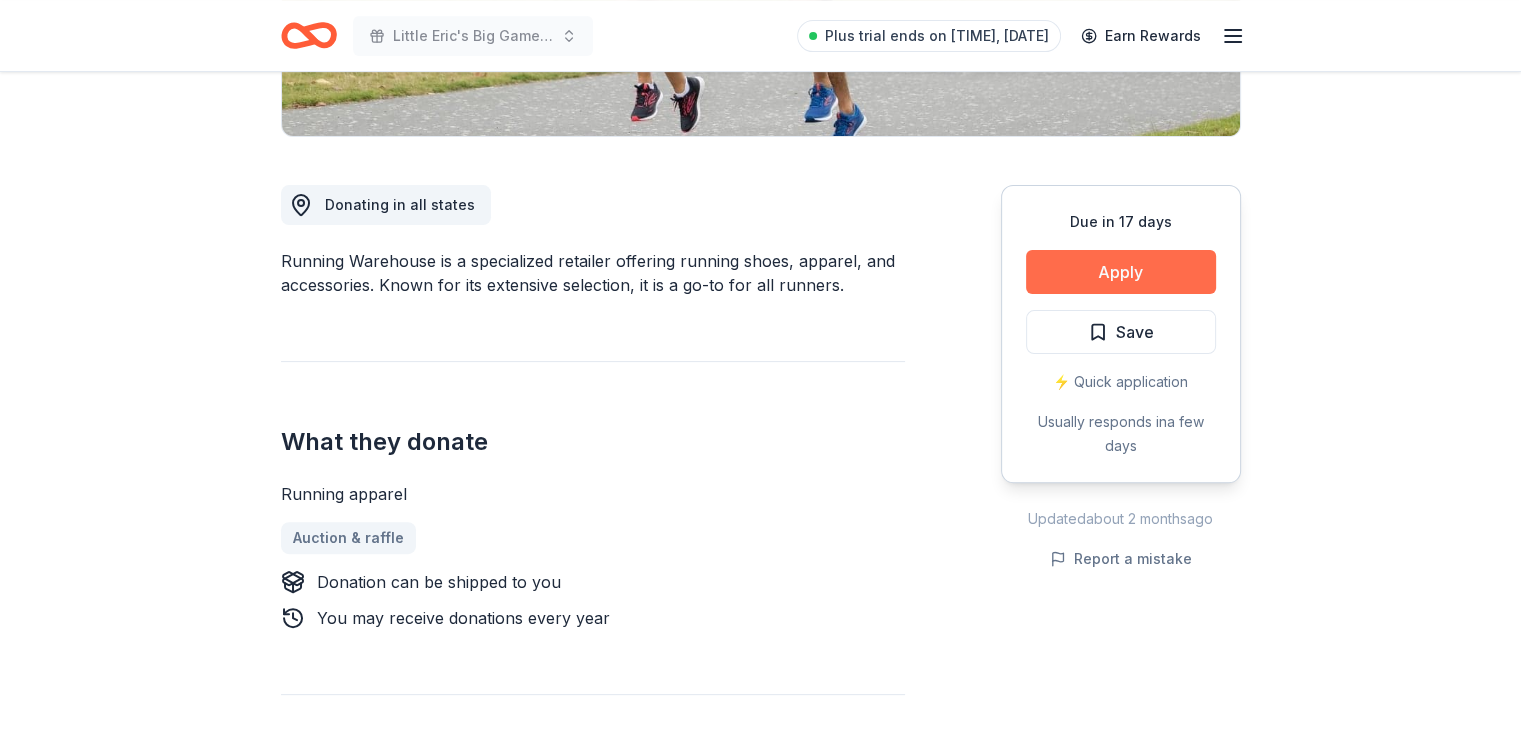 click on "Apply" at bounding box center [1121, 272] 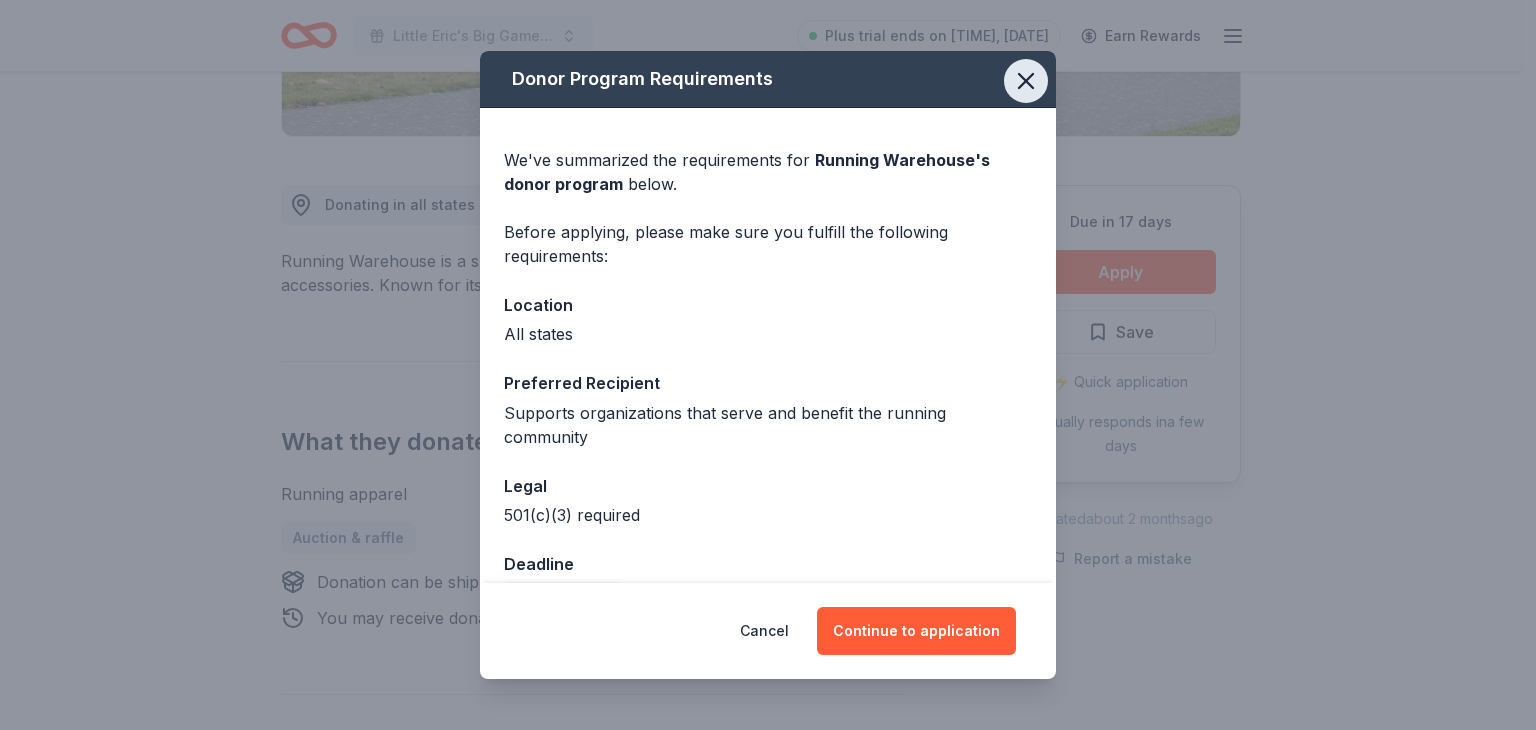 click 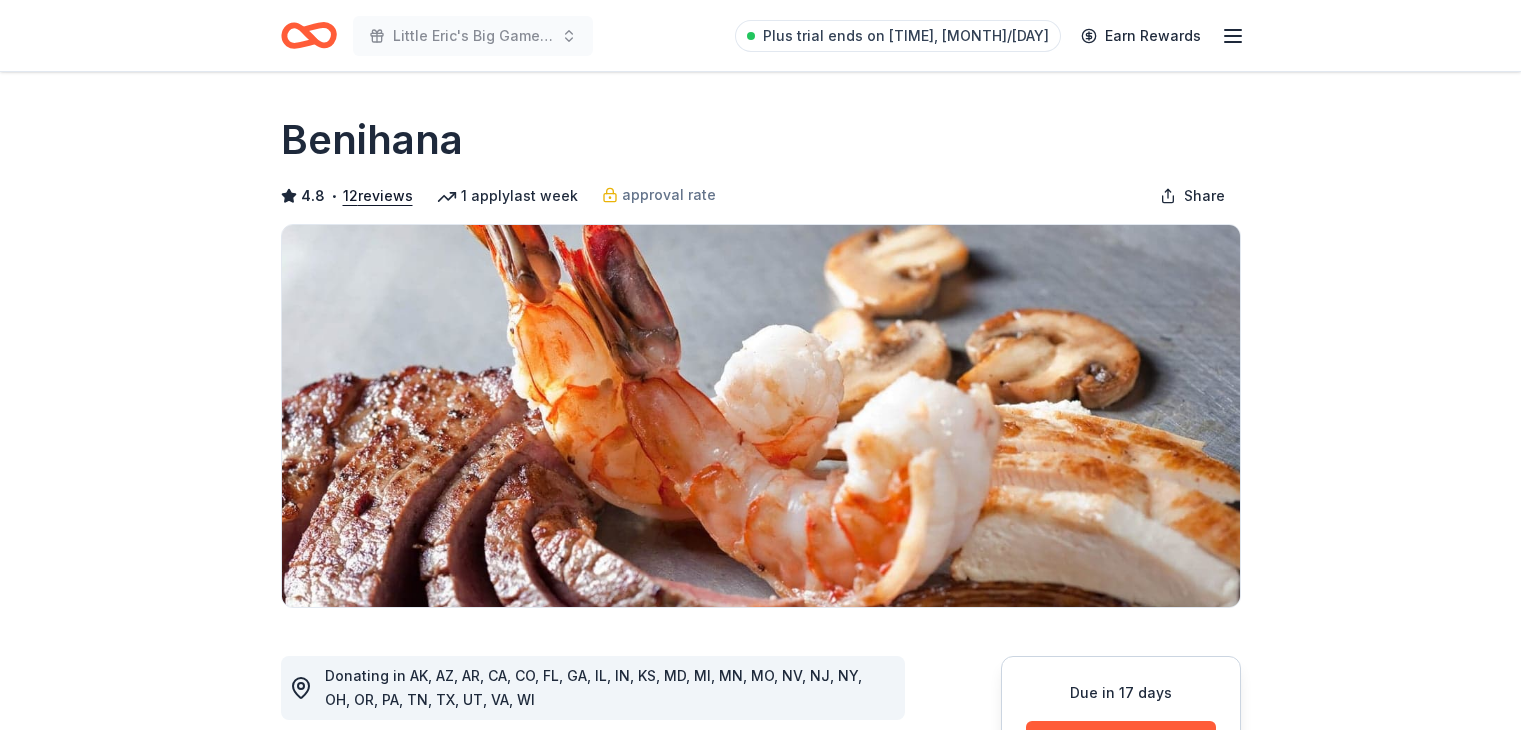 scroll, scrollTop: 0, scrollLeft: 0, axis: both 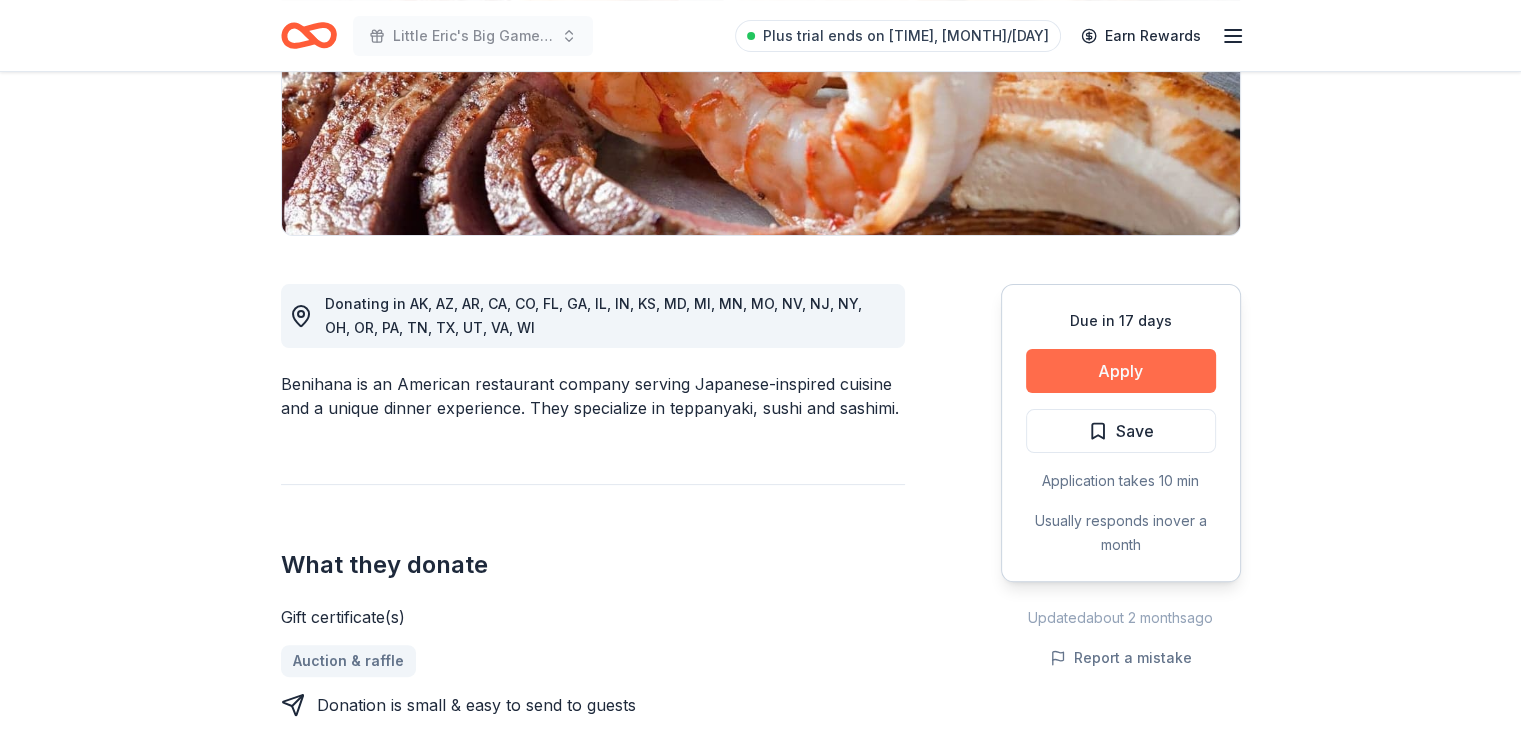 click on "Apply" at bounding box center [1121, 371] 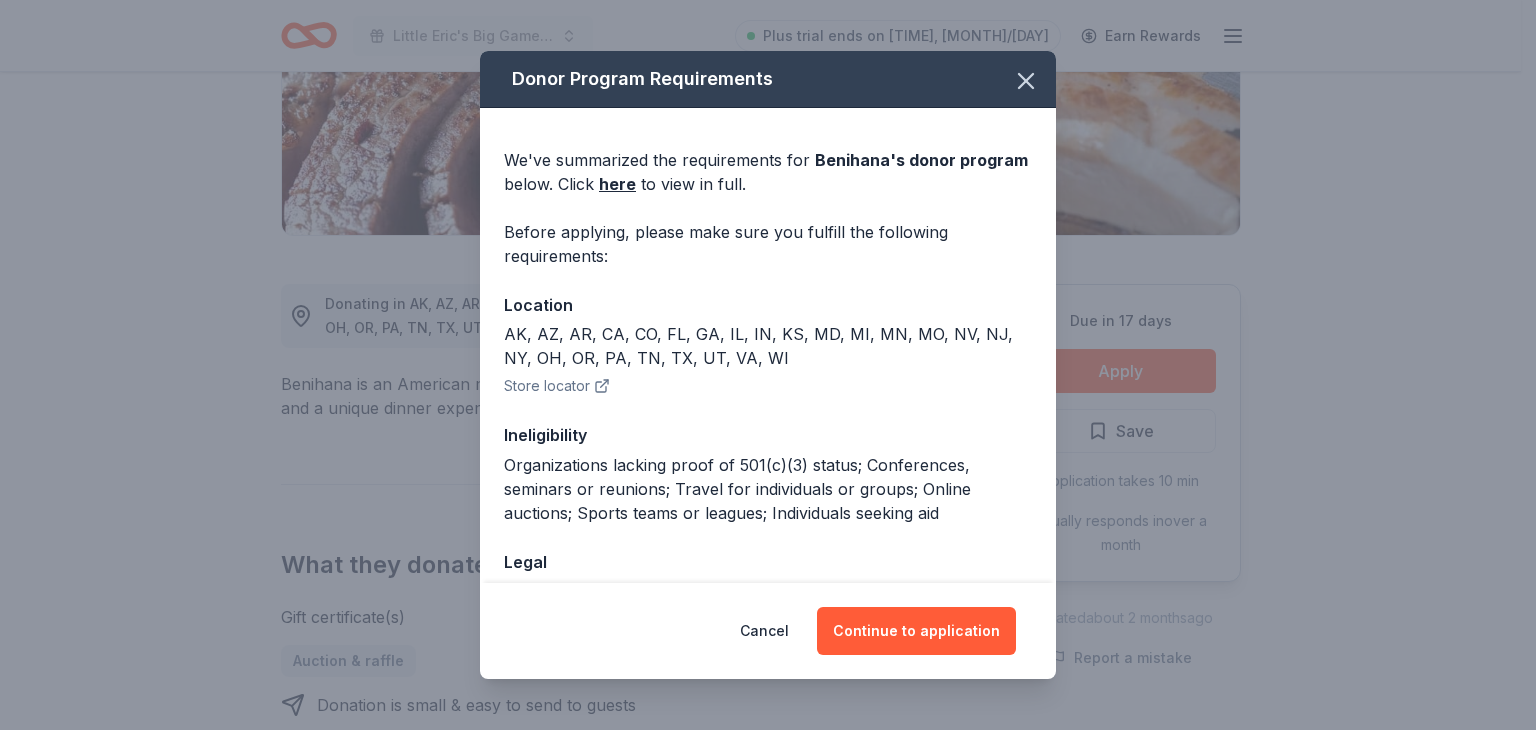 click on "Donor Program Requirements We've summarized the requirements for   Benihana 's donor program   below.   Click   here   to view in full. Before applying, please make sure you fulfill the following requirements: Location AK, AZ, AR, CA, CO, FL, GA, IL, IN, KS, MD, MI, MN, MO, NV, NJ, NY, OH, OR, PA, TN, TX, UT, VA, WI Store locator  Ineligibility Organizations lacking proof of 501(c)(3) status; Conferences, seminars or reunions; Travel for individuals or groups; Online auctions; Sports teams or leagues; Individuals seeking aid Legal 501(c)(3) required Deadline Due in 17 days Cancel Continue to application" at bounding box center (768, 365) 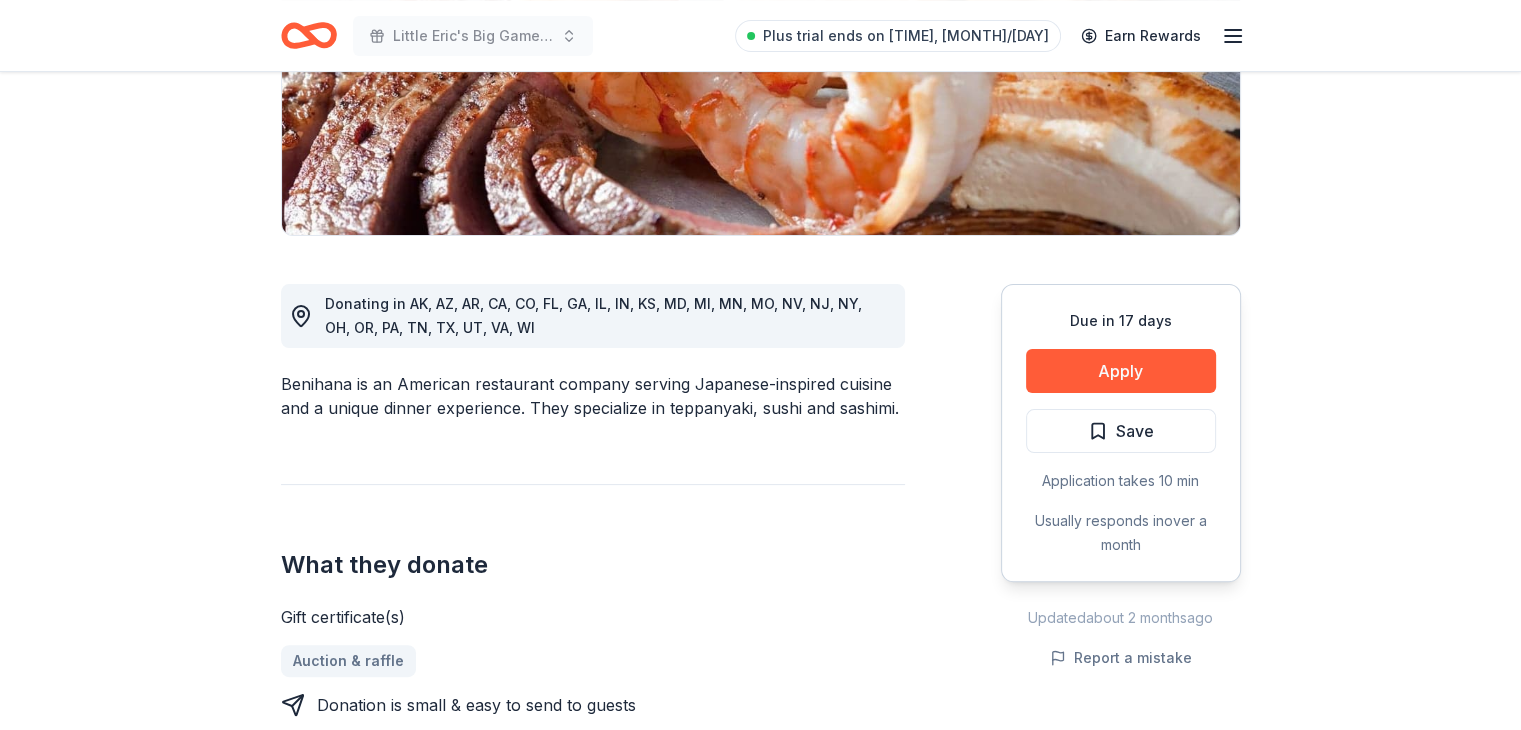 click on "Apply" at bounding box center (1121, 371) 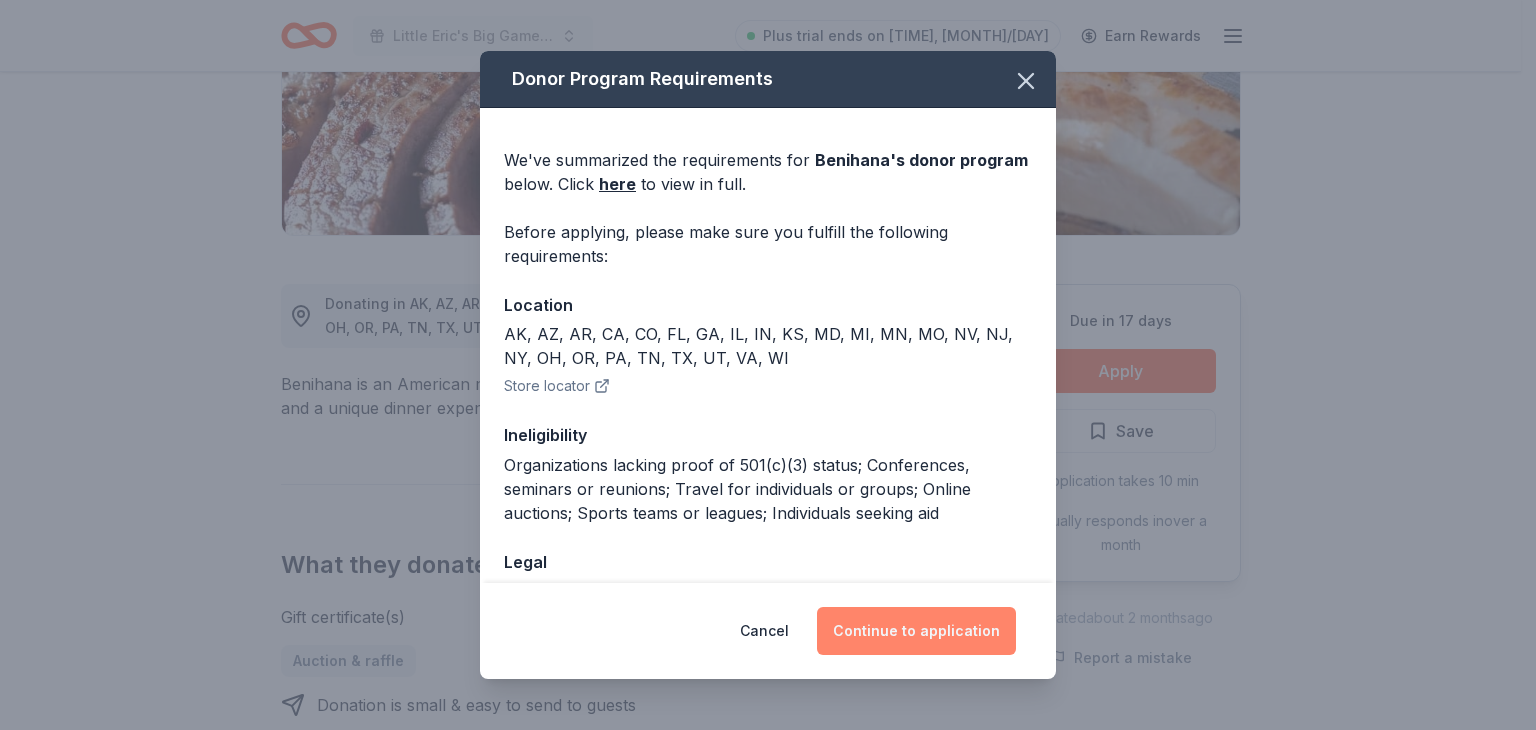 click on "Continue to application" at bounding box center (916, 631) 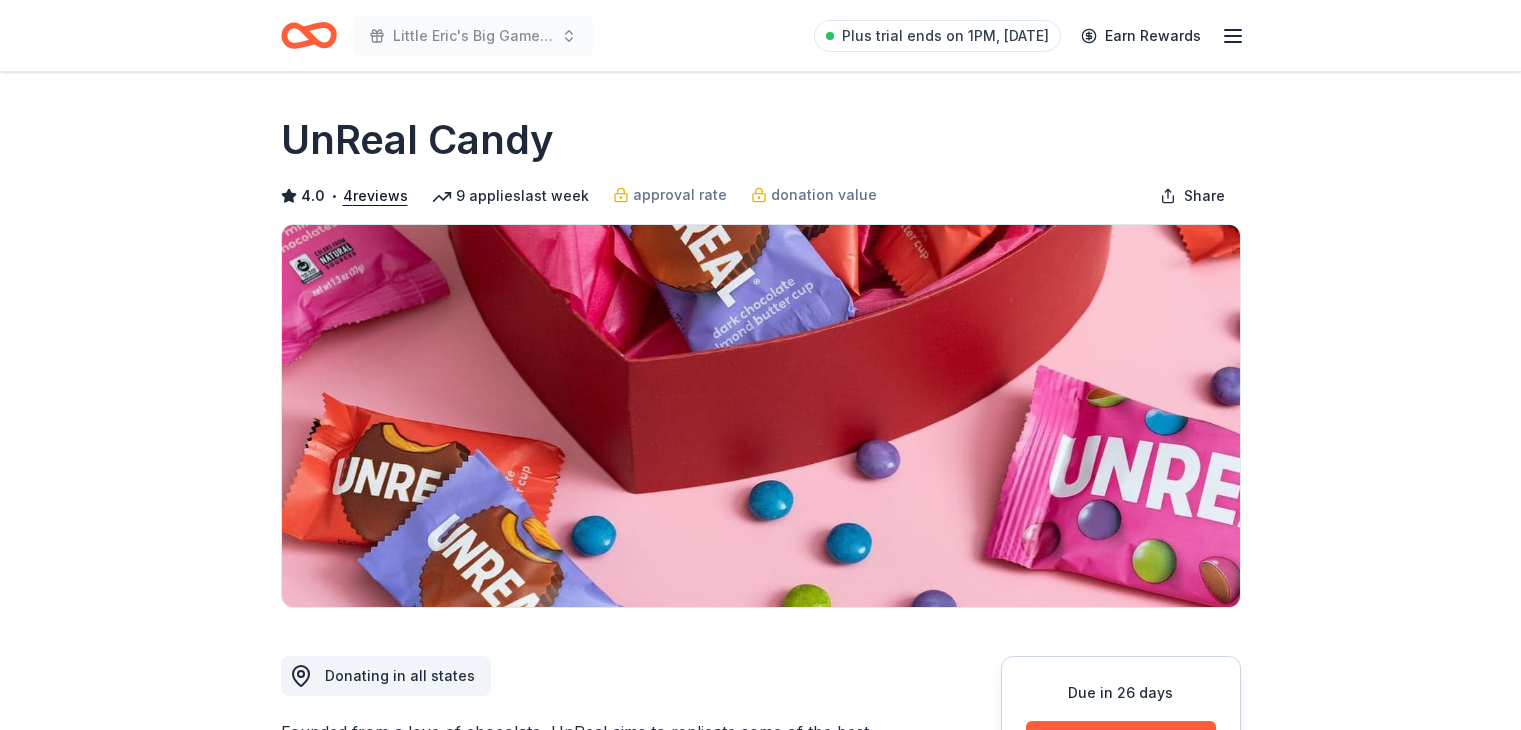 scroll, scrollTop: 0, scrollLeft: 0, axis: both 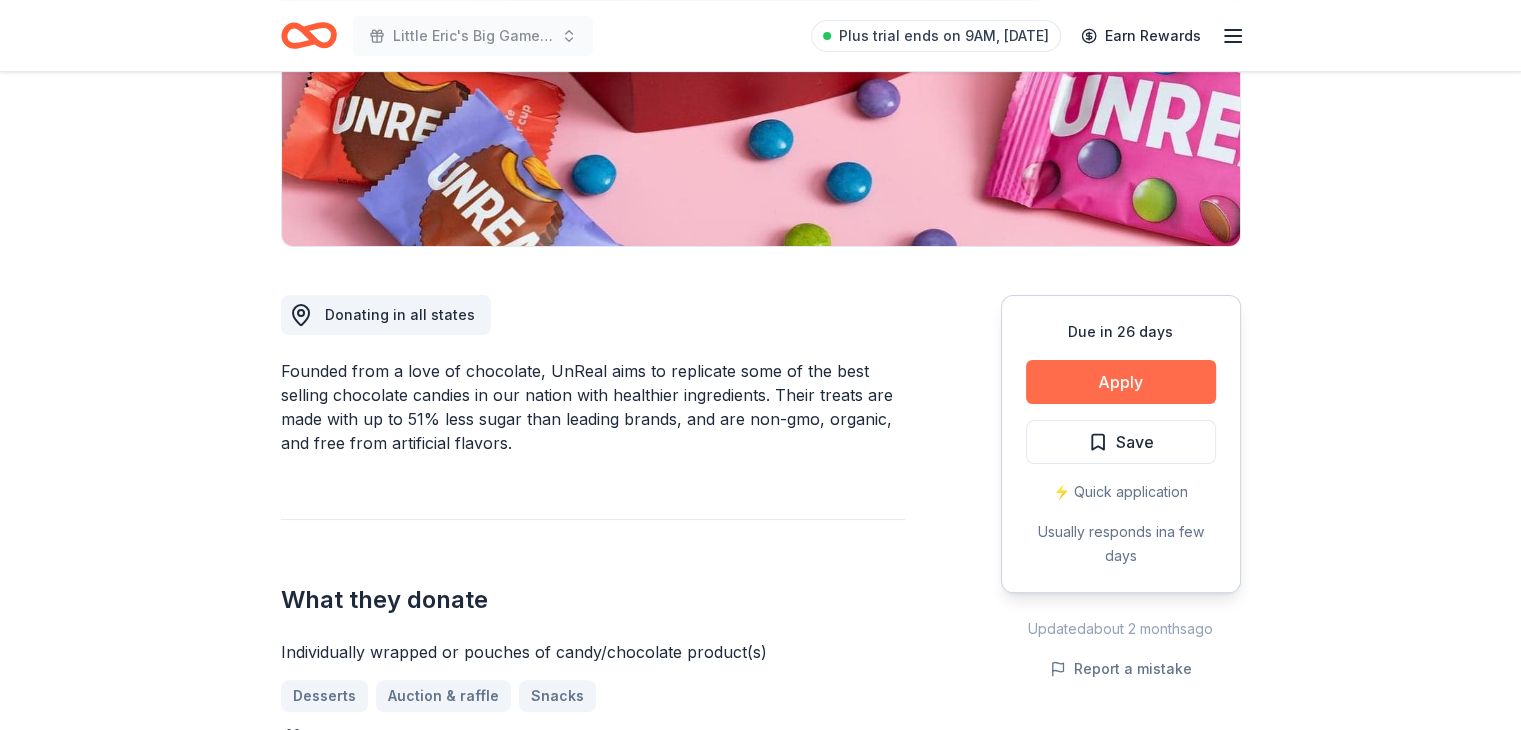 click on "Apply" at bounding box center (1121, 382) 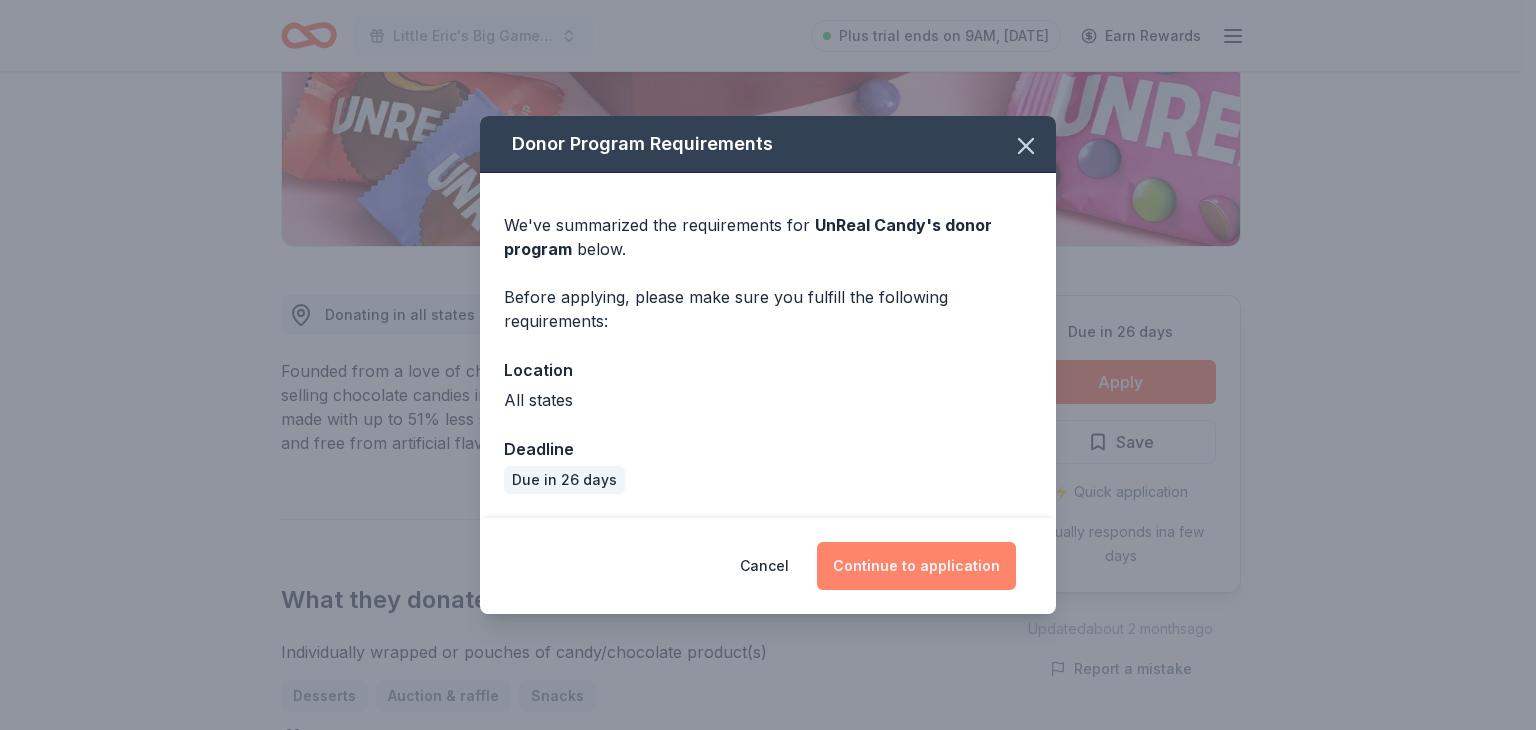 click on "Continue to application" at bounding box center [916, 566] 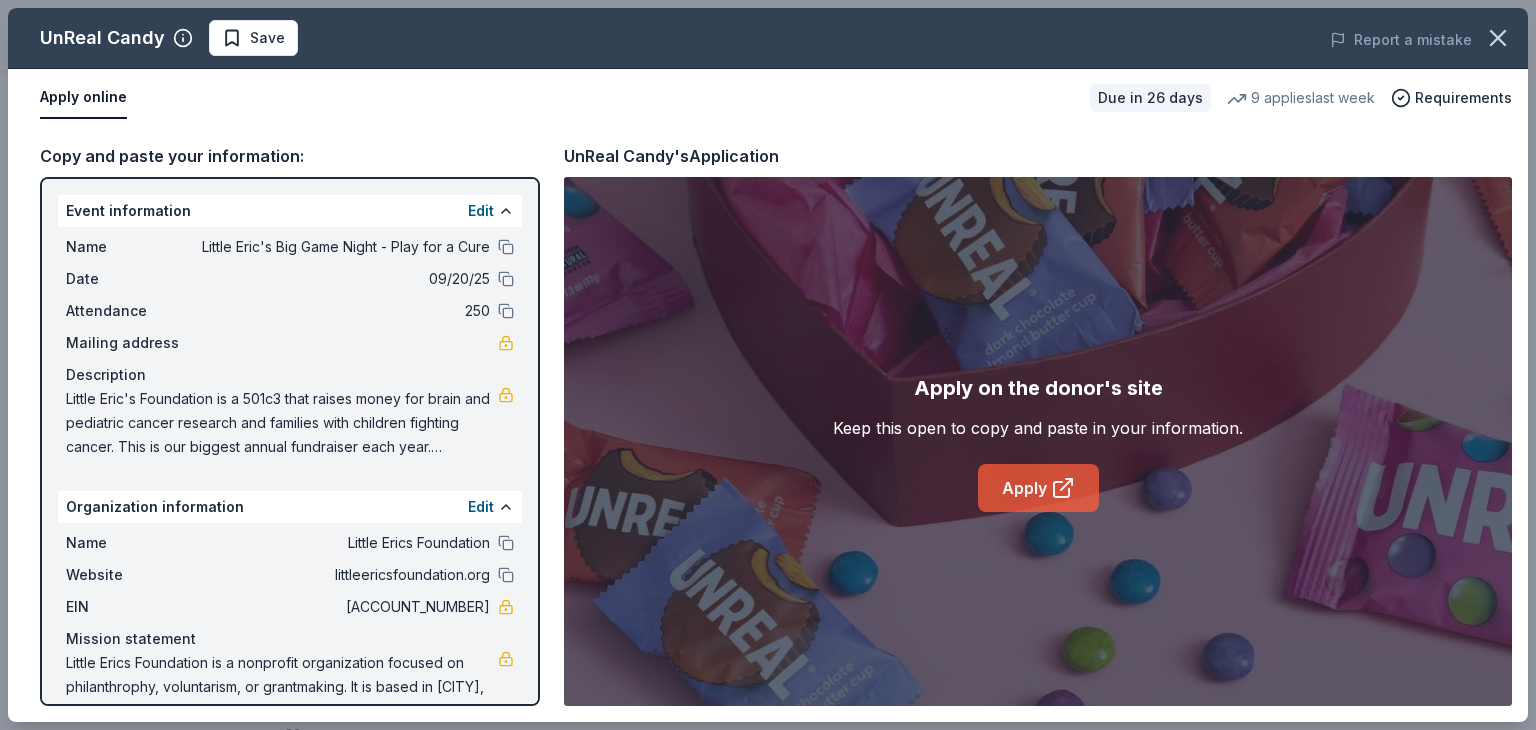 click on "Apply" at bounding box center [1038, 488] 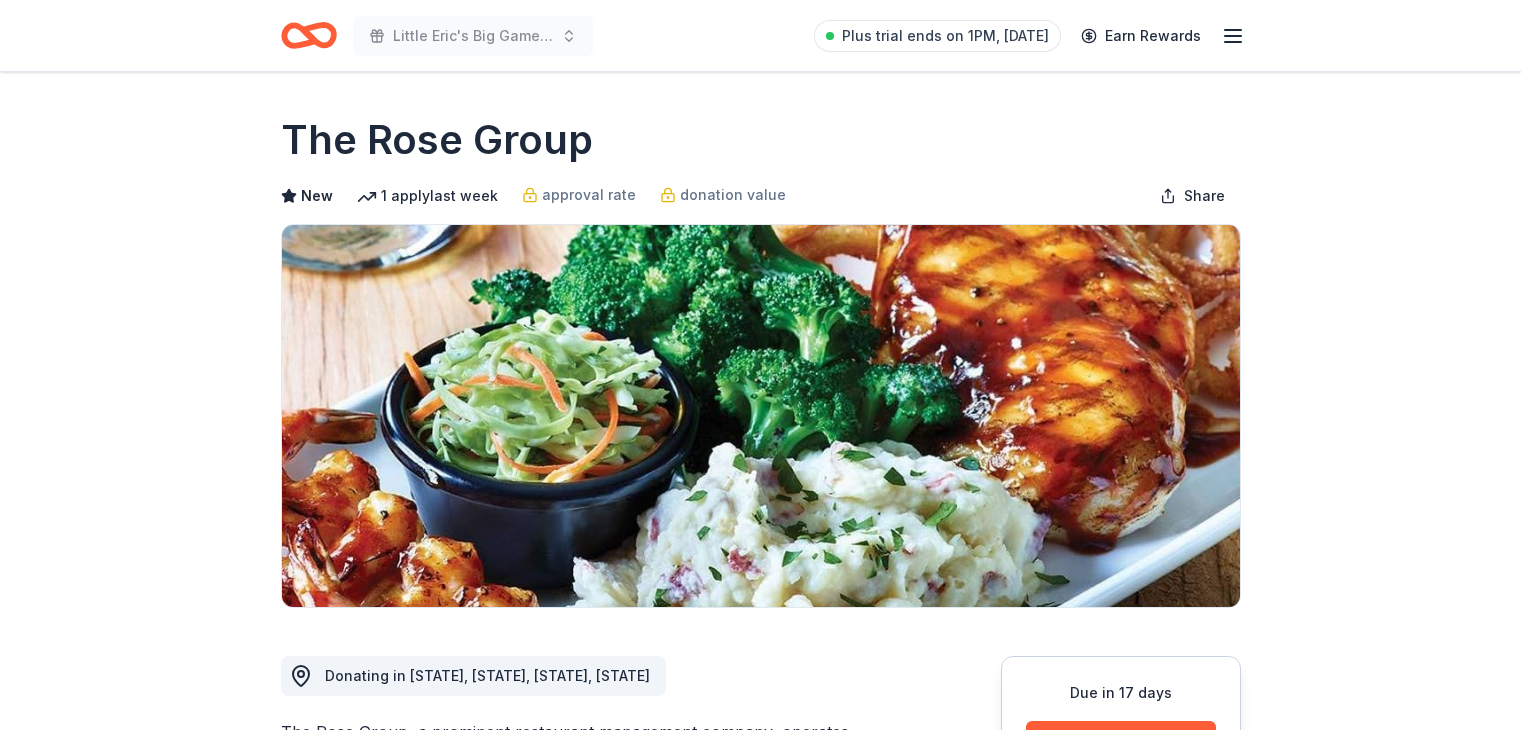 scroll, scrollTop: 0, scrollLeft: 0, axis: both 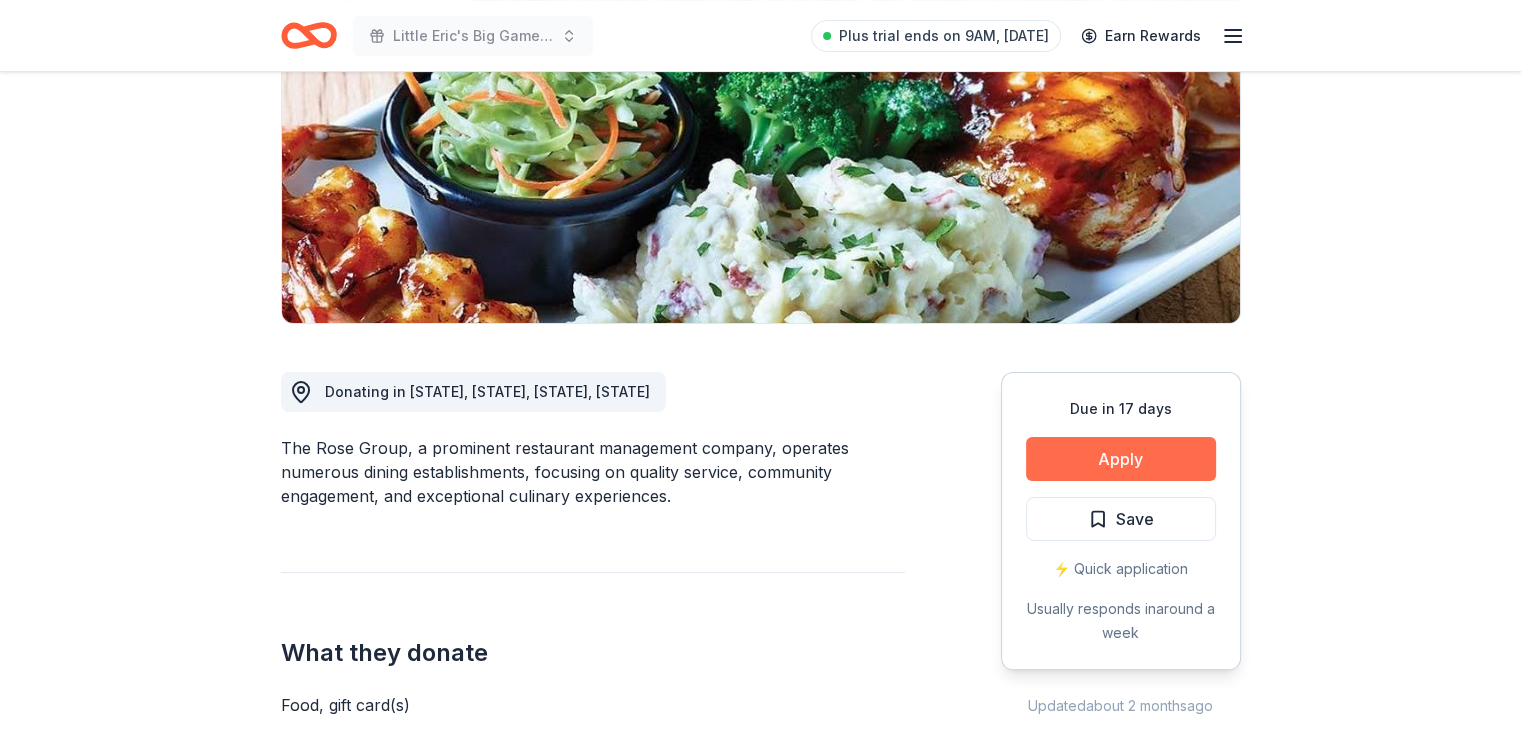 click on "Apply" at bounding box center (1121, 459) 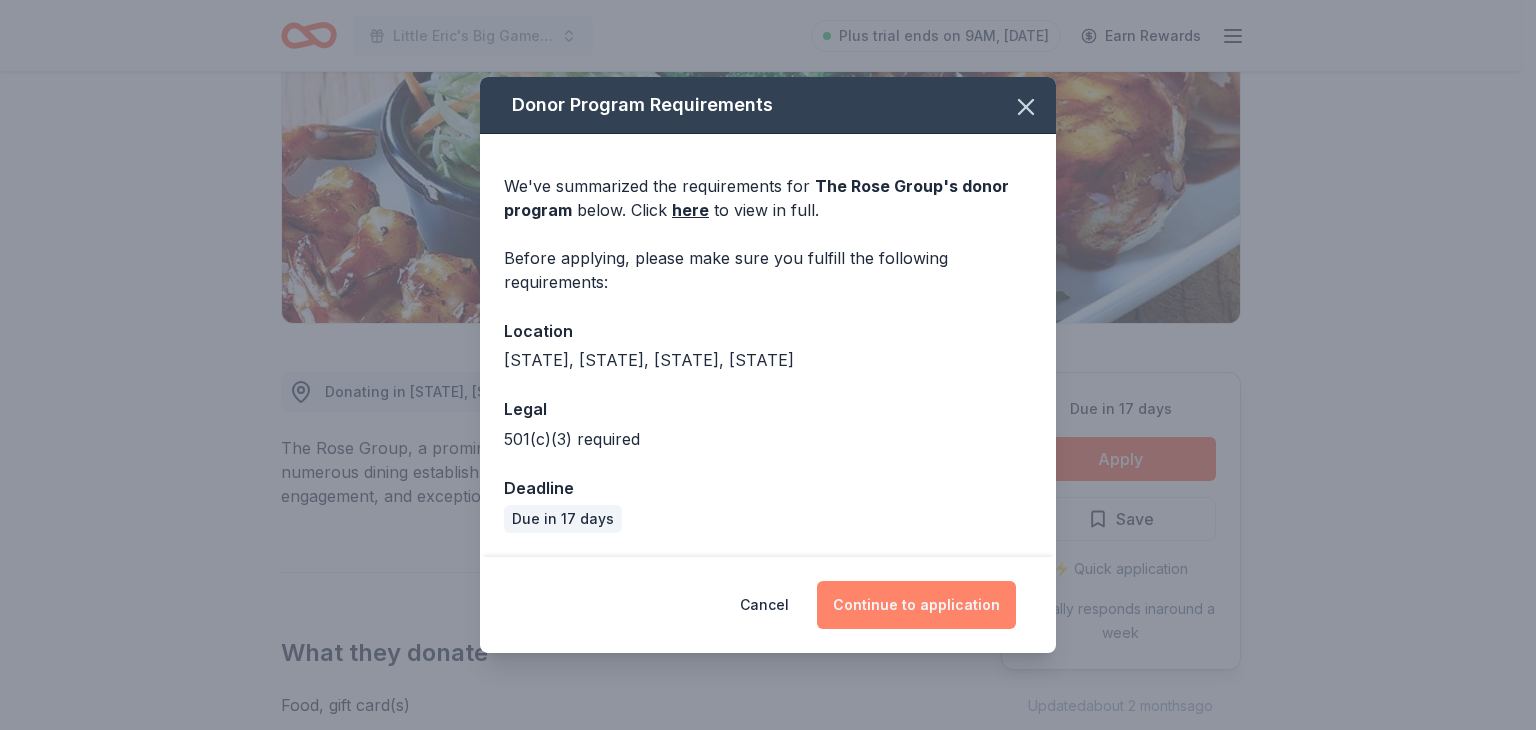 click on "Continue to application" at bounding box center (916, 605) 